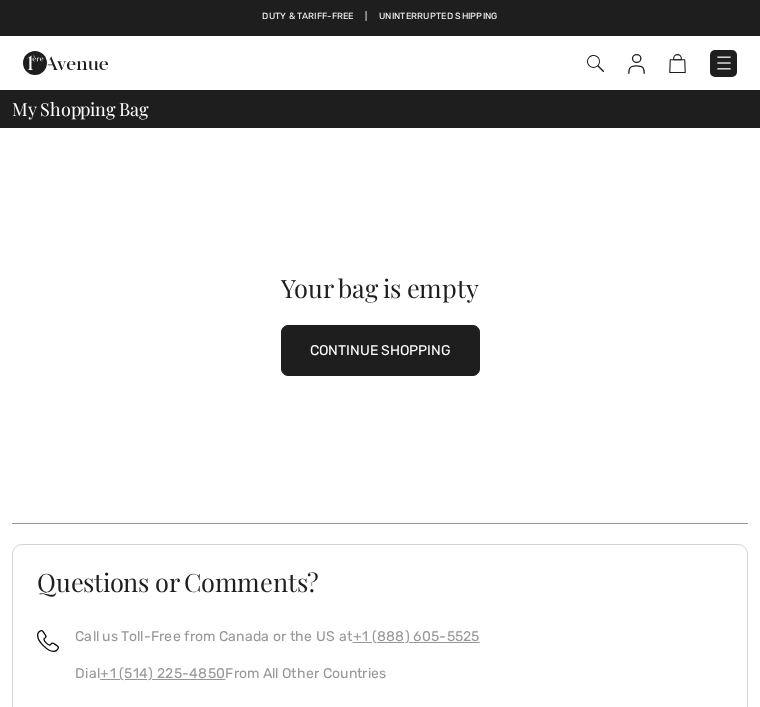scroll, scrollTop: 0, scrollLeft: 0, axis: both 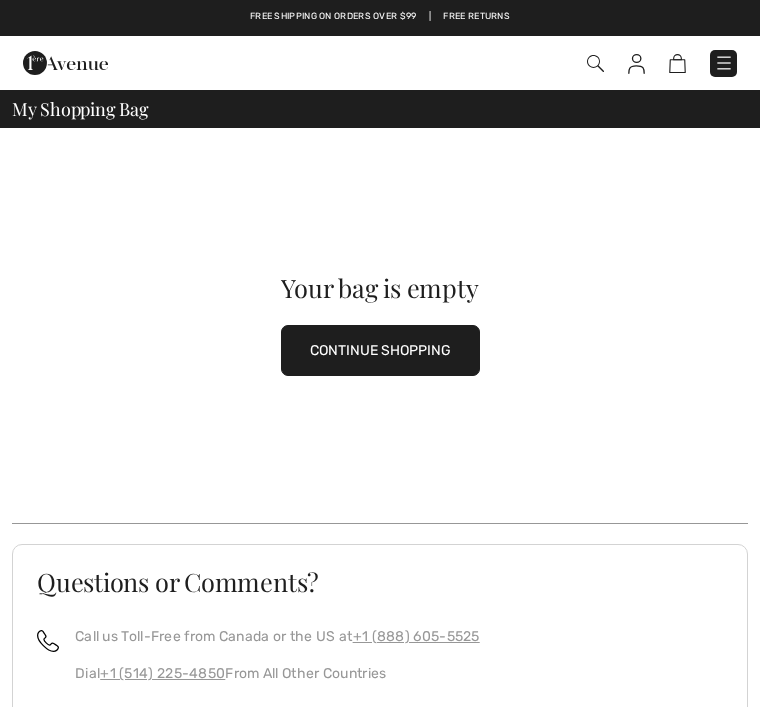 click on "CONTINUE SHOPPING" at bounding box center (380, 350) 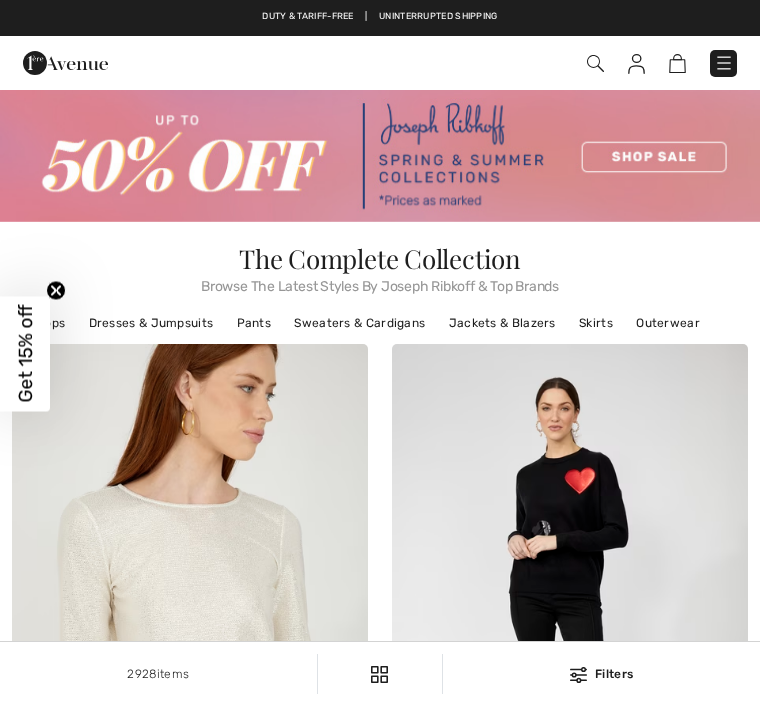 checkbox on "true" 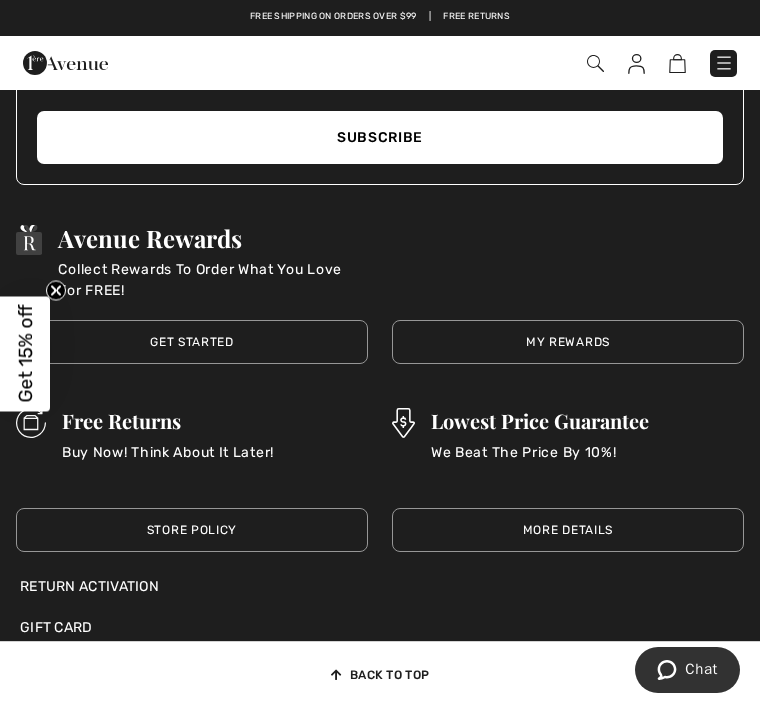 scroll, scrollTop: 12314, scrollLeft: 0, axis: vertical 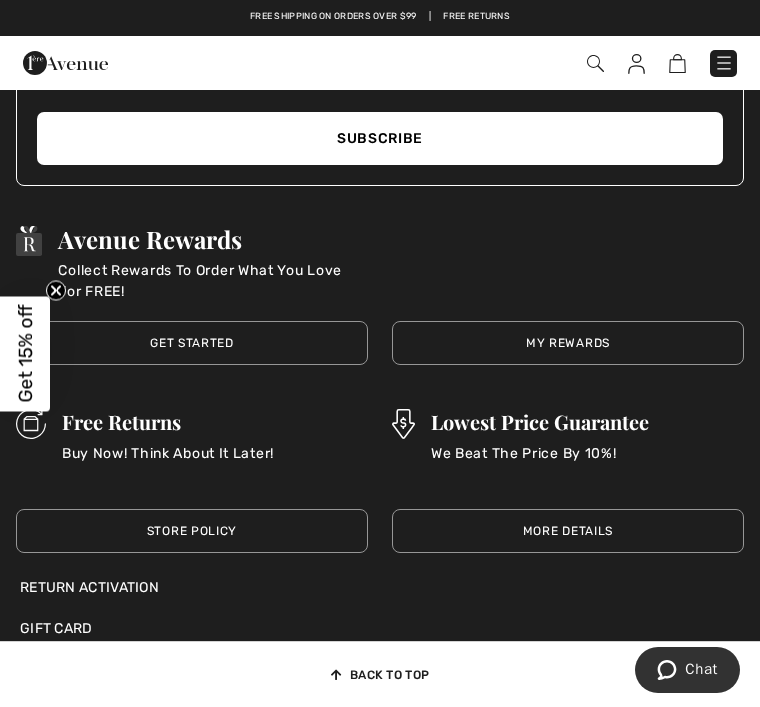 click at bounding box center [636, 64] 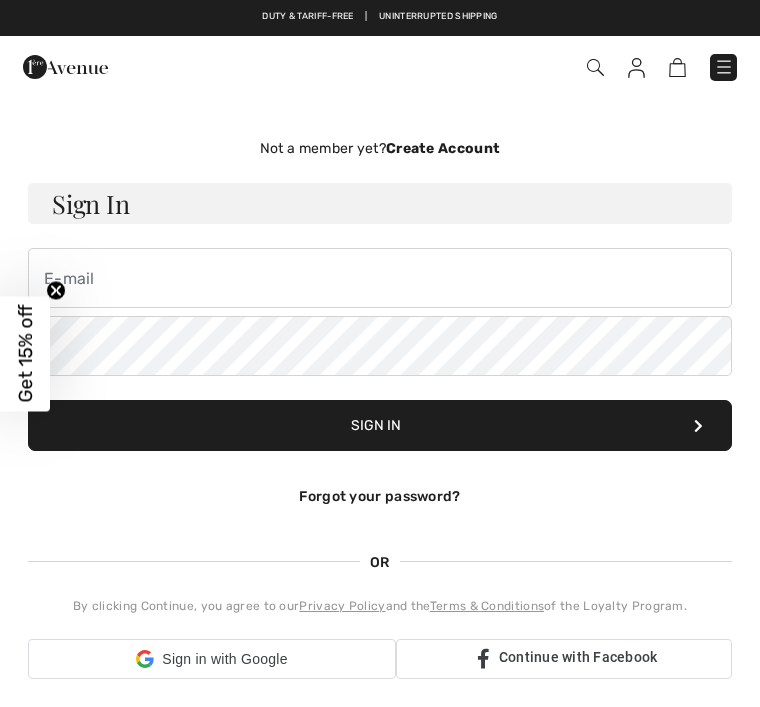 scroll, scrollTop: 0, scrollLeft: 0, axis: both 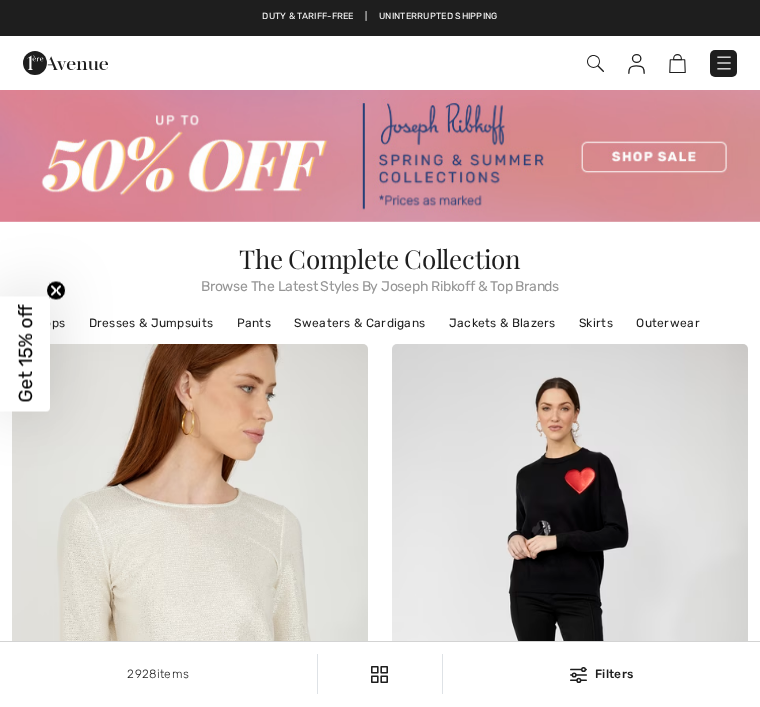 checkbox on "true" 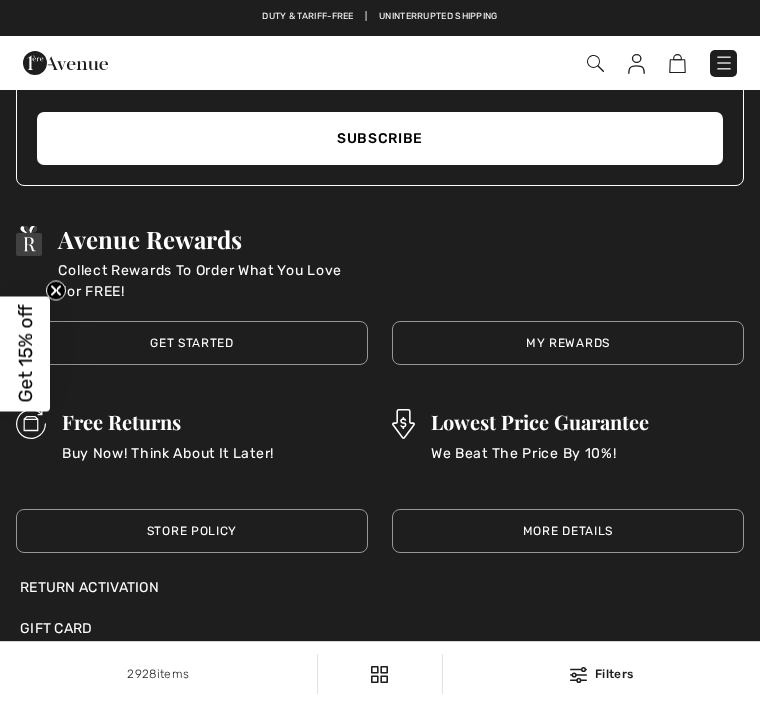 scroll, scrollTop: 0, scrollLeft: 0, axis: both 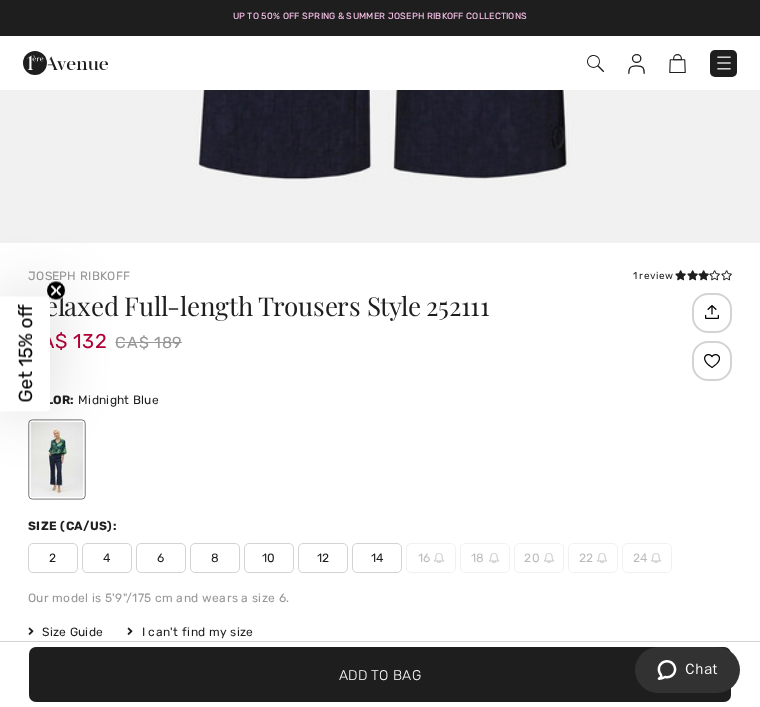 click on "4" at bounding box center (107, 558) 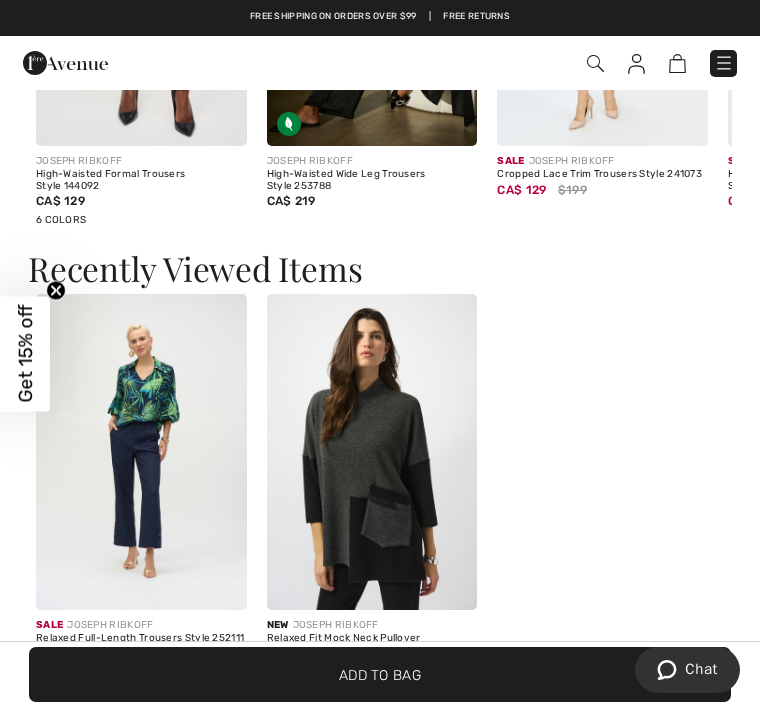 scroll, scrollTop: 2882, scrollLeft: 0, axis: vertical 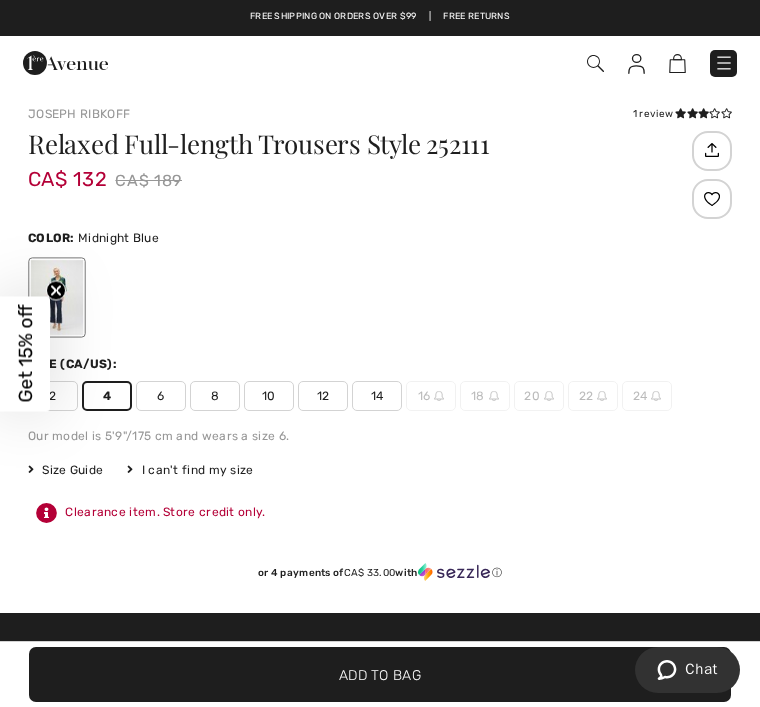 click at bounding box center (711, 150) 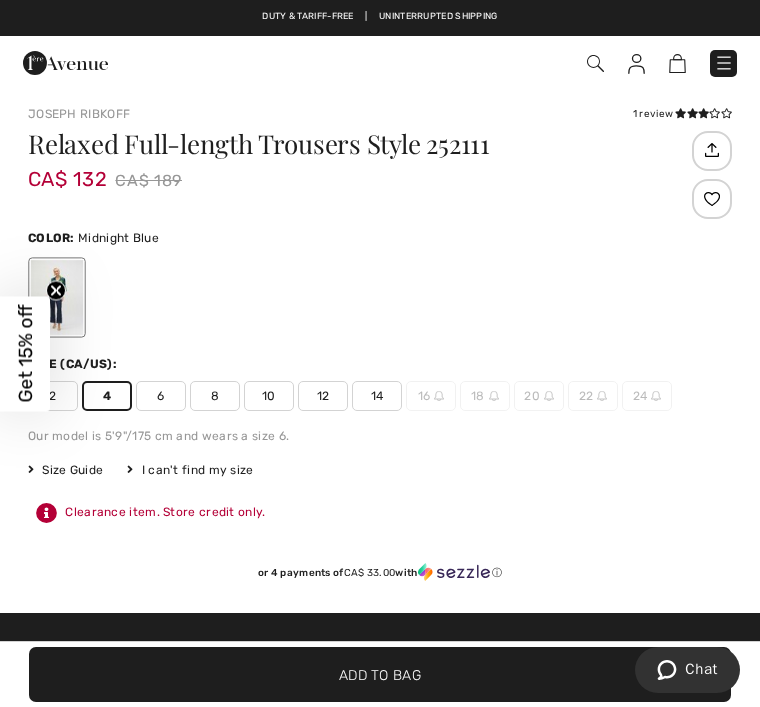 click at bounding box center (595, 63) 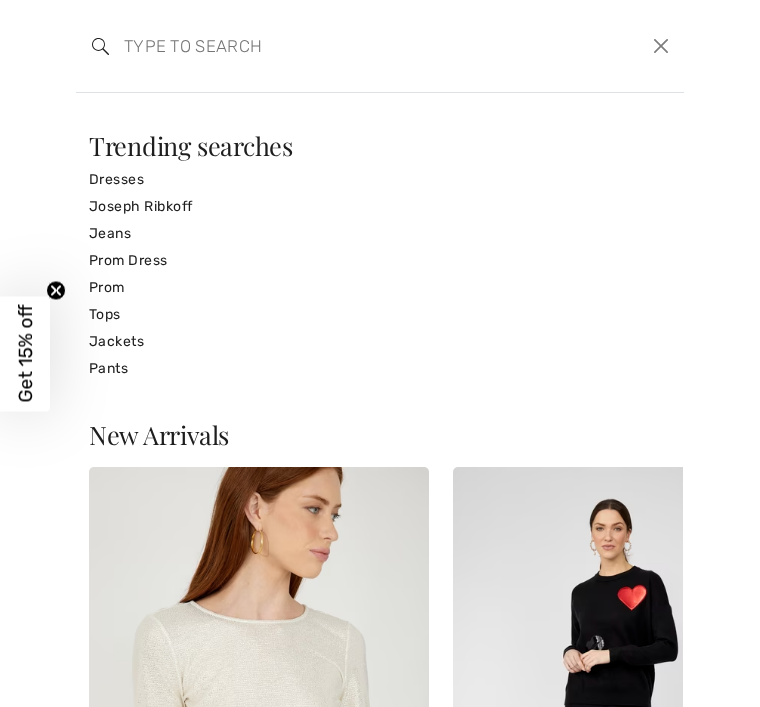 scroll, scrollTop: 0, scrollLeft: 0, axis: both 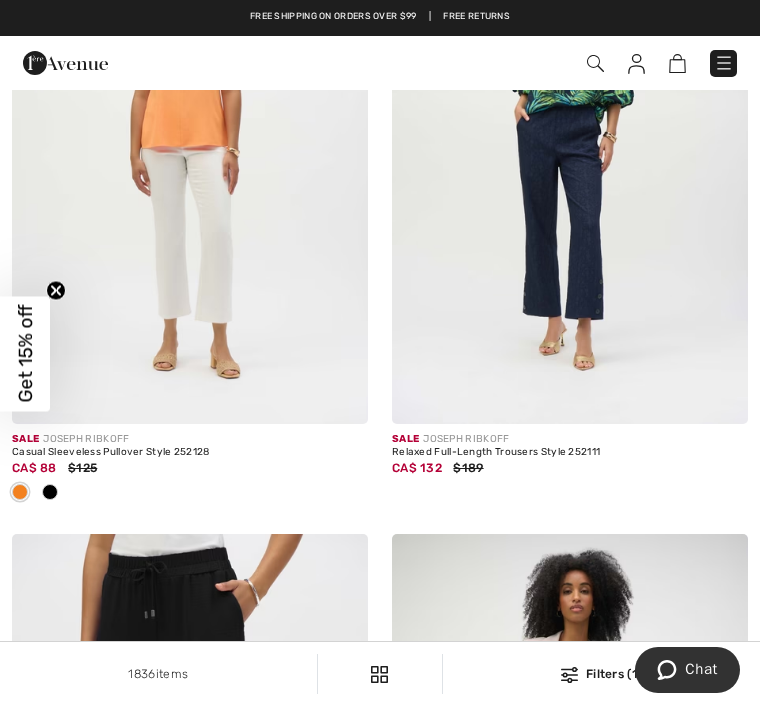 click on "Relaxed Full-Length Trousers Style 252111" at bounding box center (570, 453) 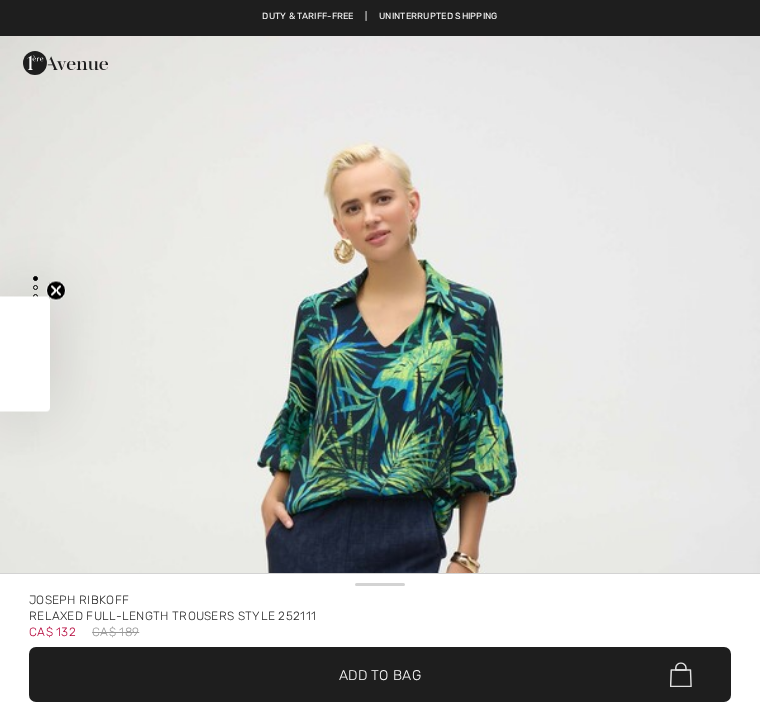 checkbox on "true" 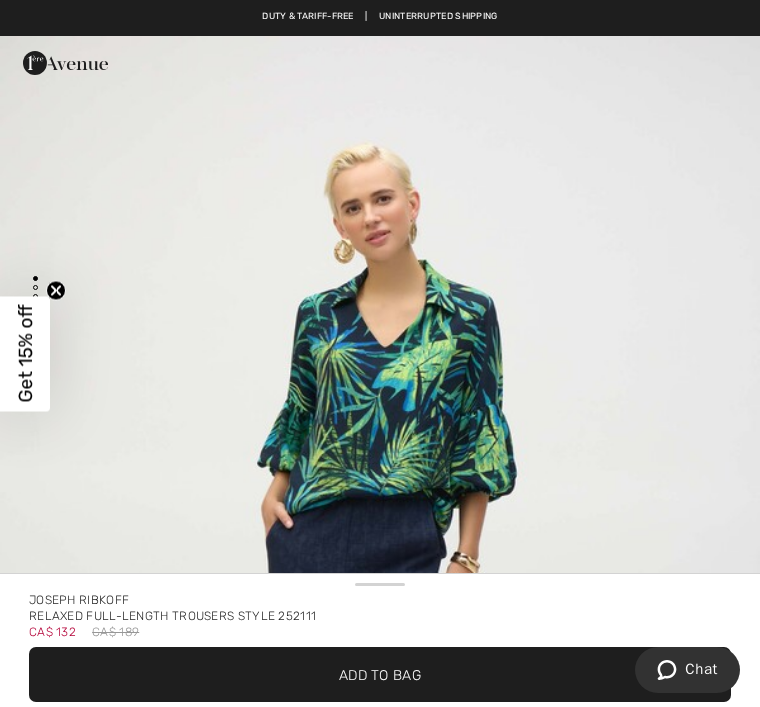 scroll, scrollTop: 0, scrollLeft: 0, axis: both 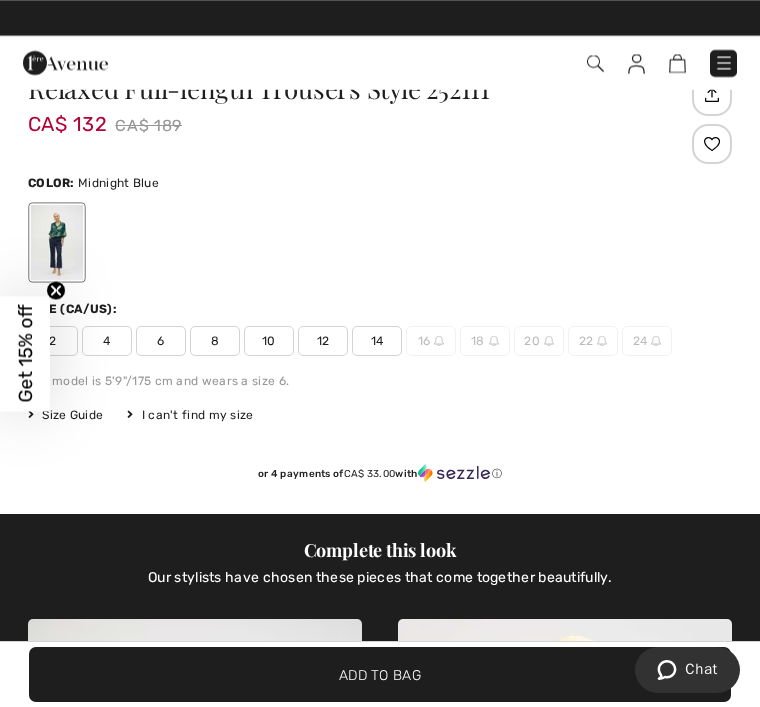 click on "4" at bounding box center (107, 341) 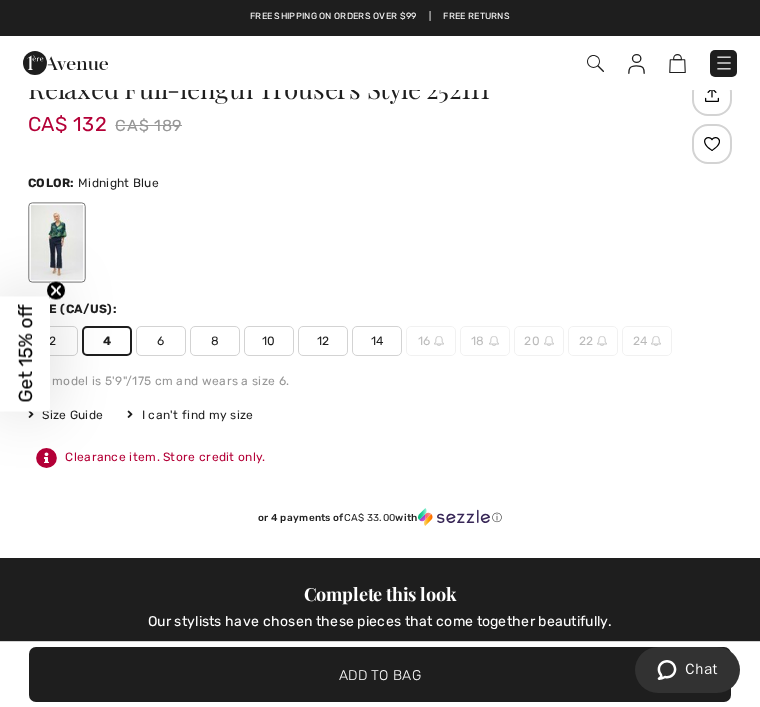 click 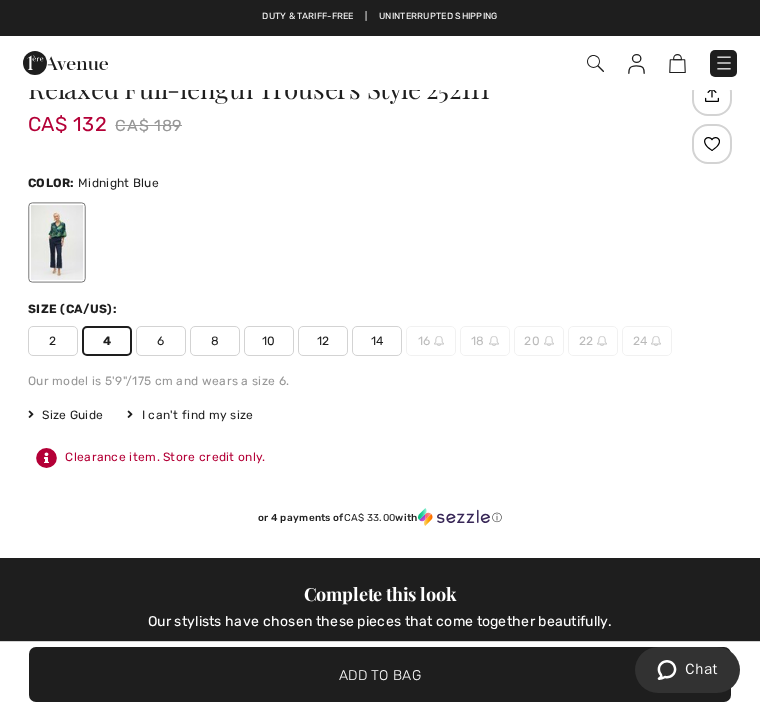 click on "Clearance item. Store credit only." at bounding box center (380, 458) 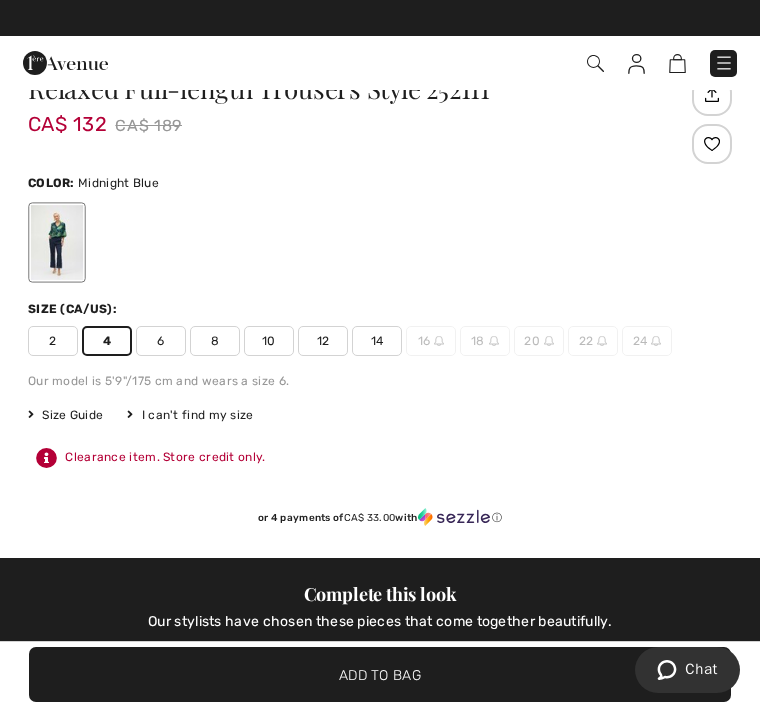 click at bounding box center (677, 63) 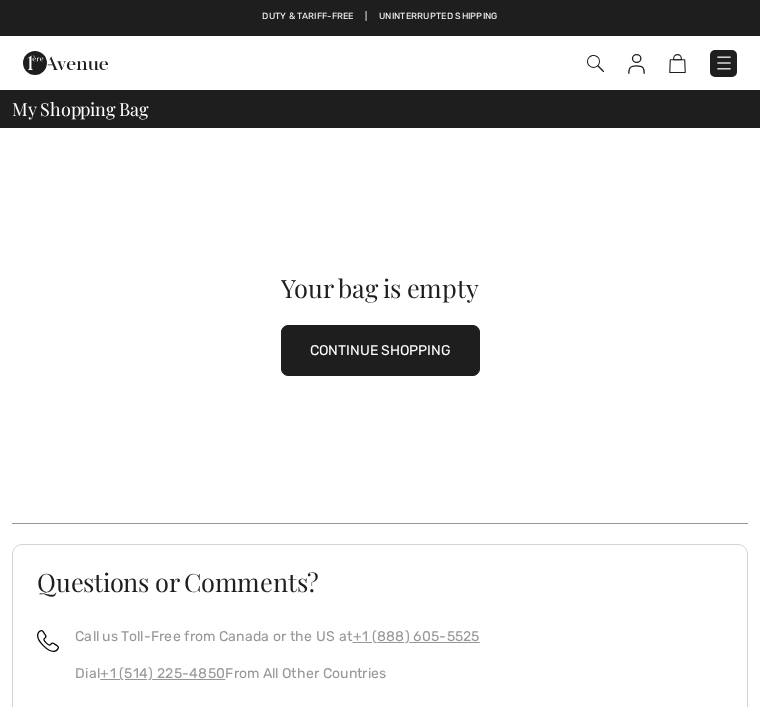 scroll, scrollTop: 0, scrollLeft: 0, axis: both 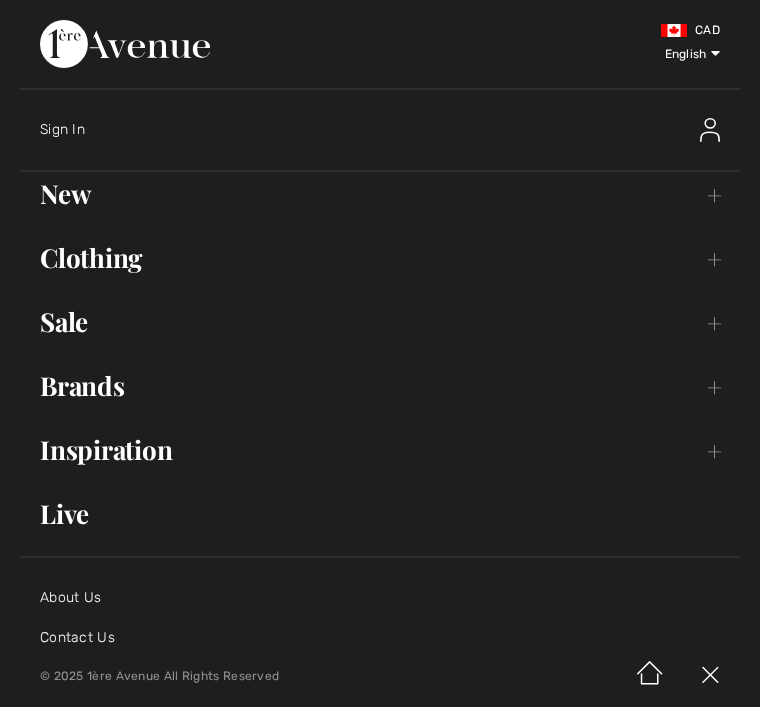 click at bounding box center (710, 130) 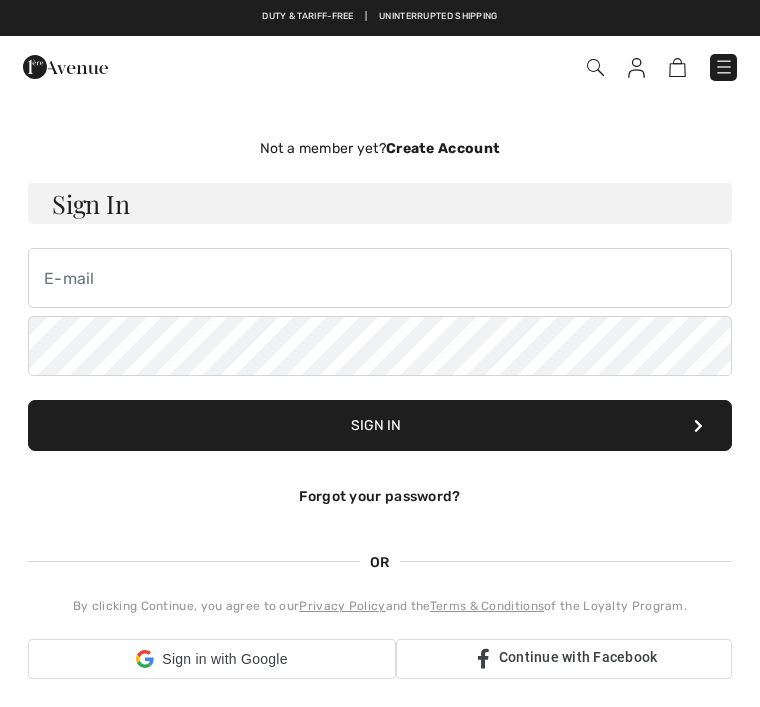 scroll, scrollTop: 0, scrollLeft: 0, axis: both 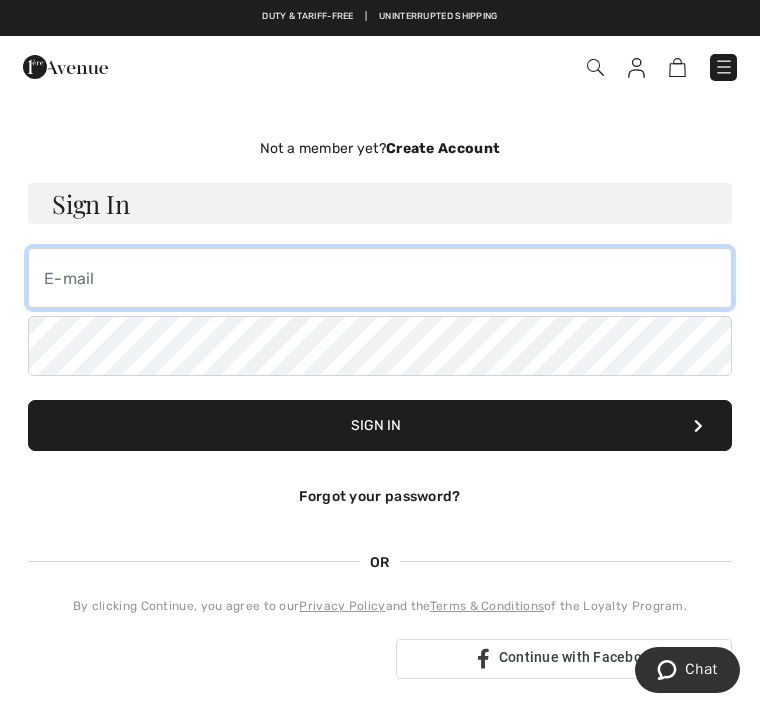 click at bounding box center [380, 278] 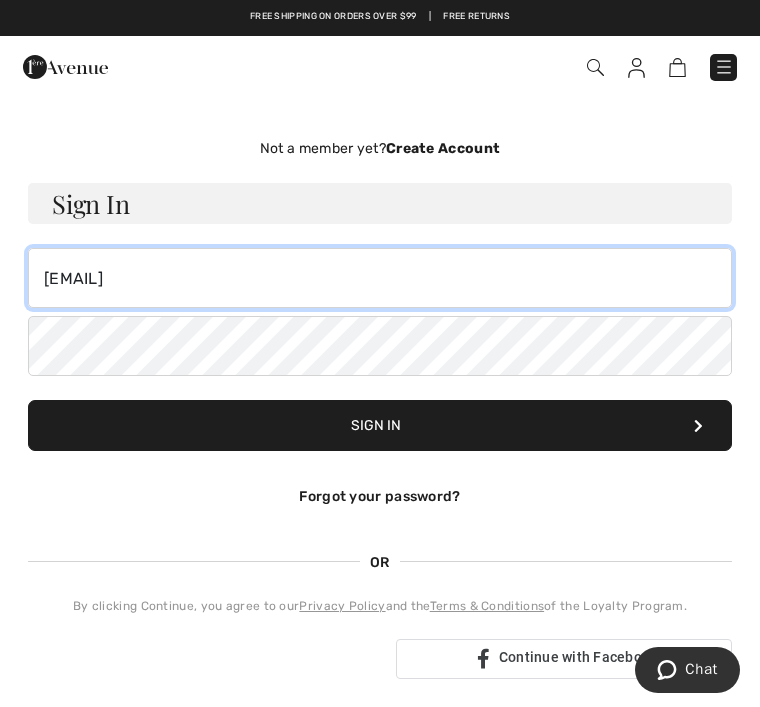 type on "[EMAIL]" 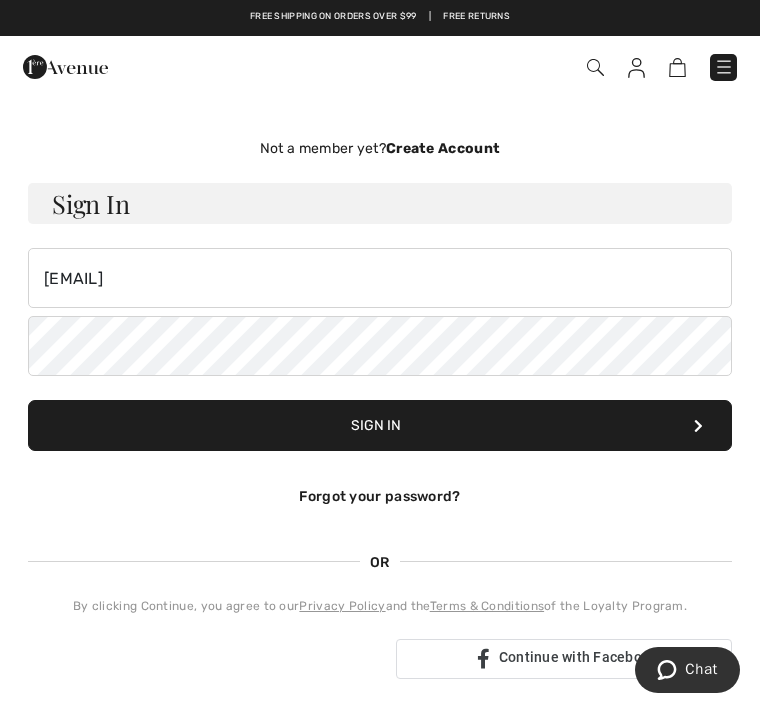 click on "Create Account" at bounding box center (443, 148) 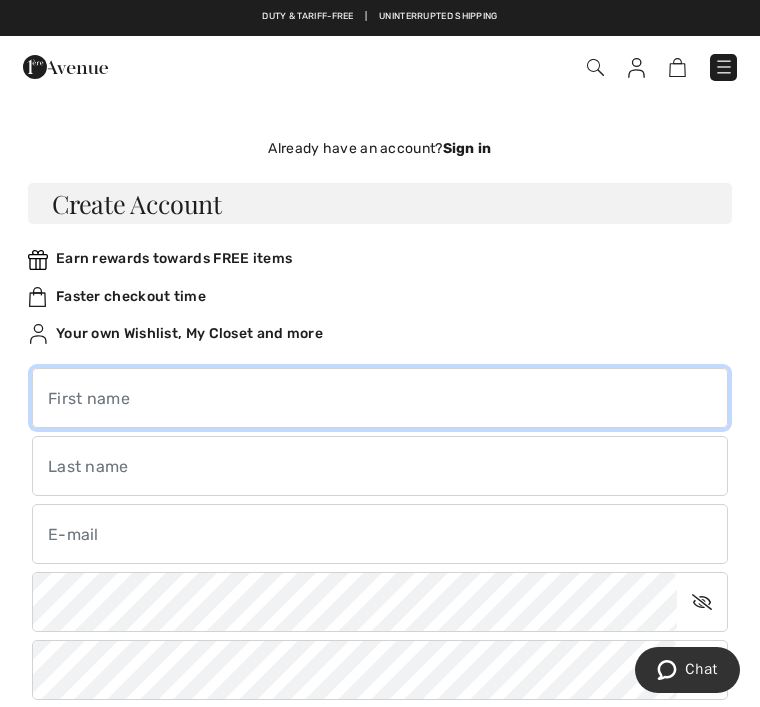 click at bounding box center (380, 398) 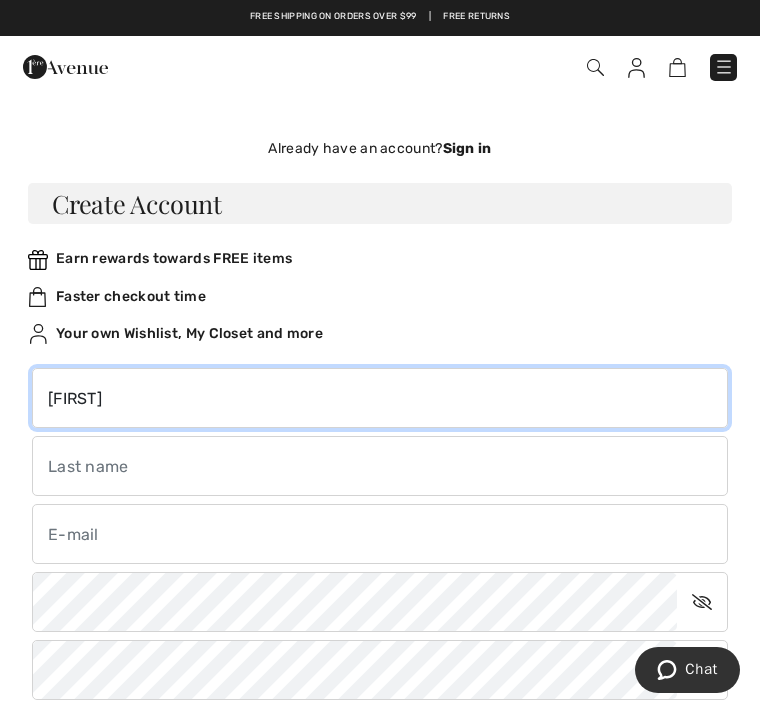 type on "[FIRST]" 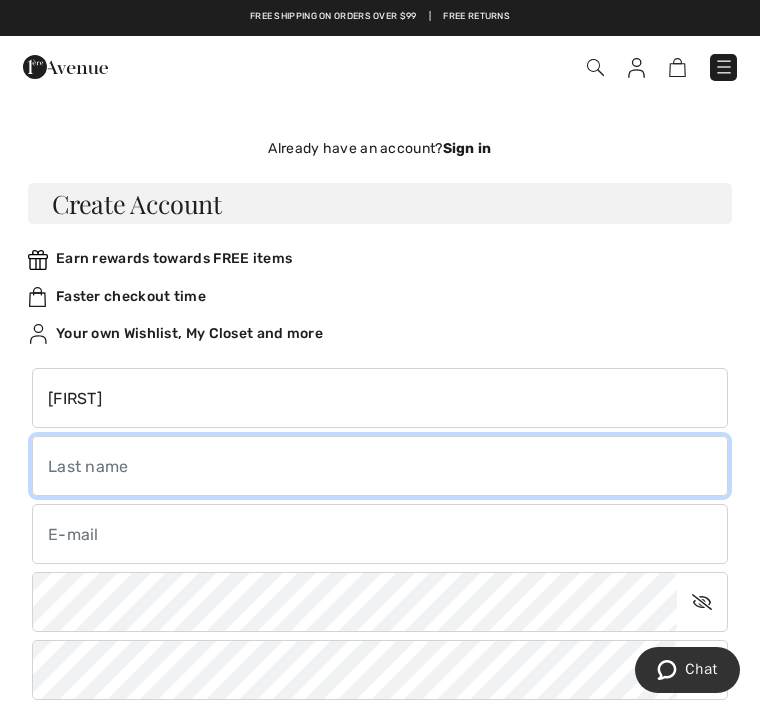 click at bounding box center [380, 466] 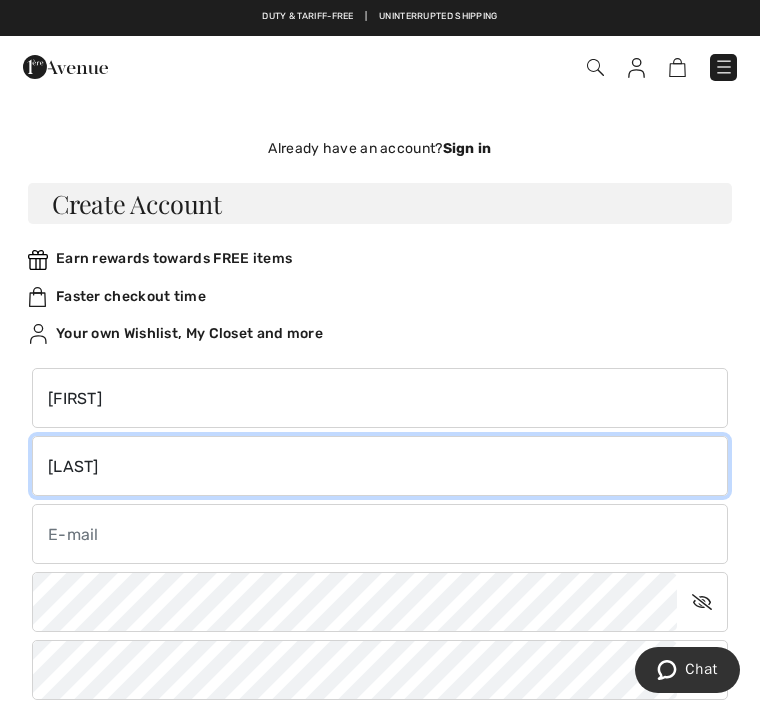 type on "[LAST]" 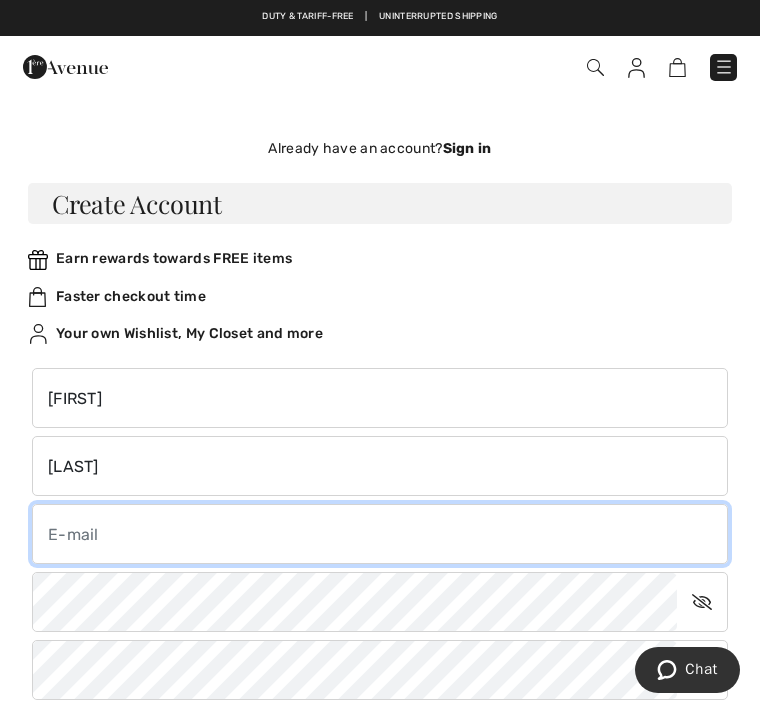 click at bounding box center (380, 534) 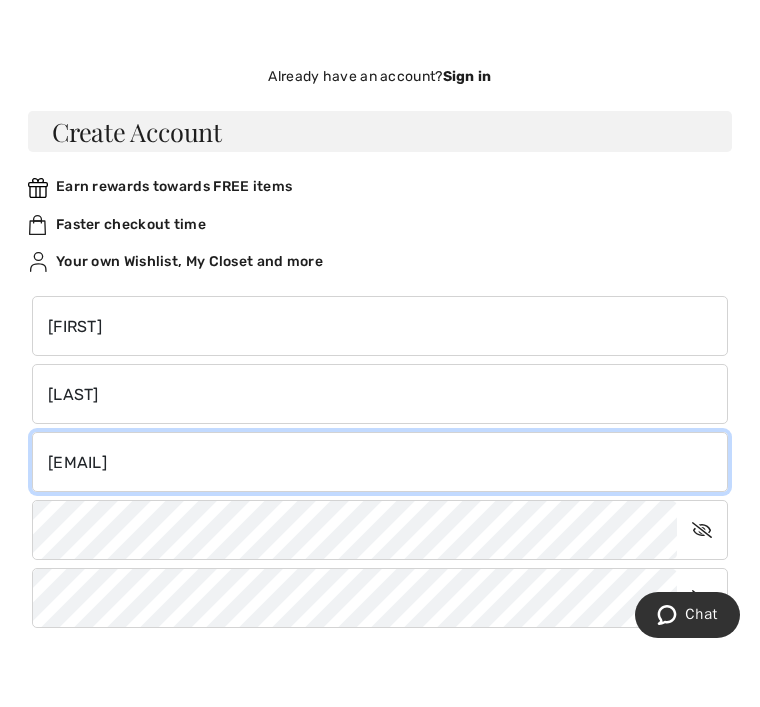 scroll, scrollTop: 32, scrollLeft: 0, axis: vertical 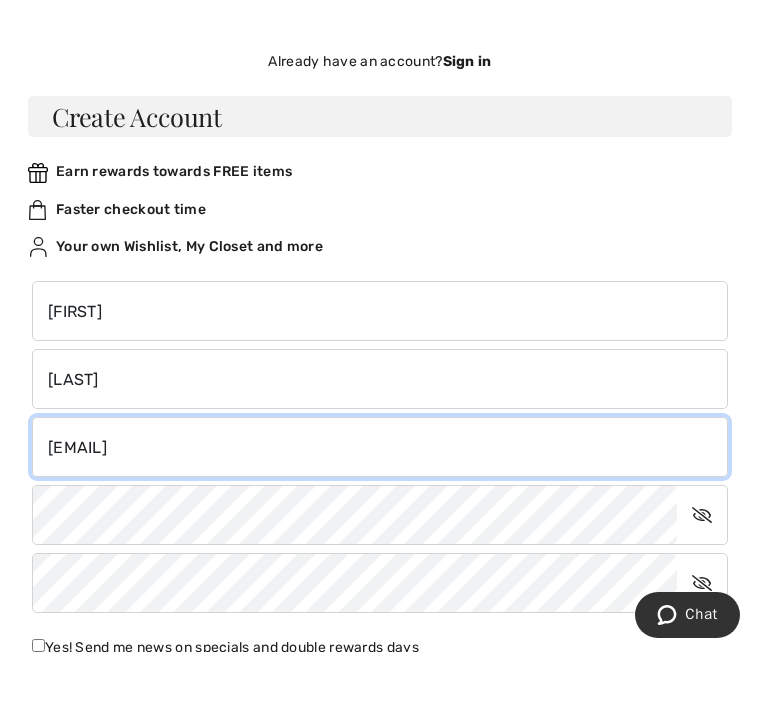 type on "[EMAIL]" 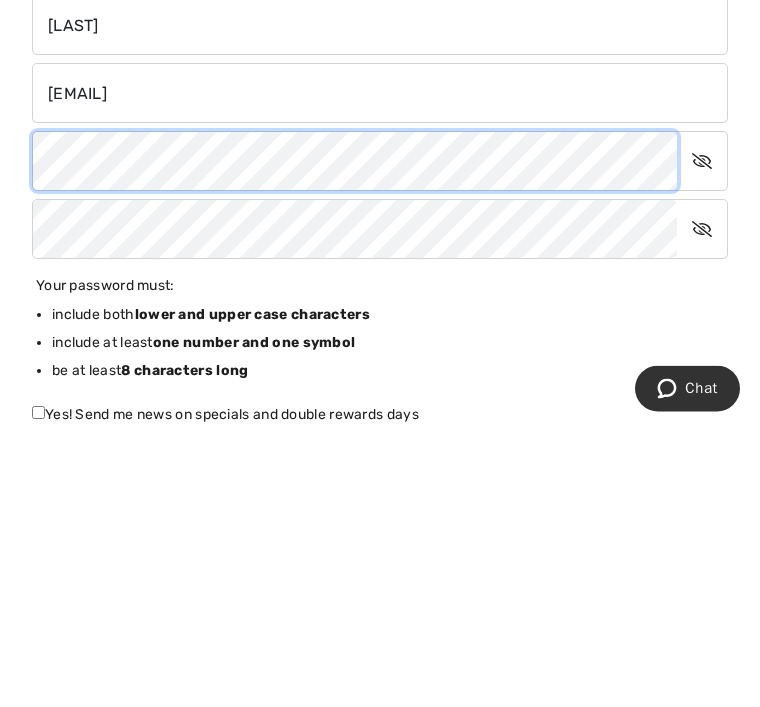 scroll, scrollTop: 160, scrollLeft: 0, axis: vertical 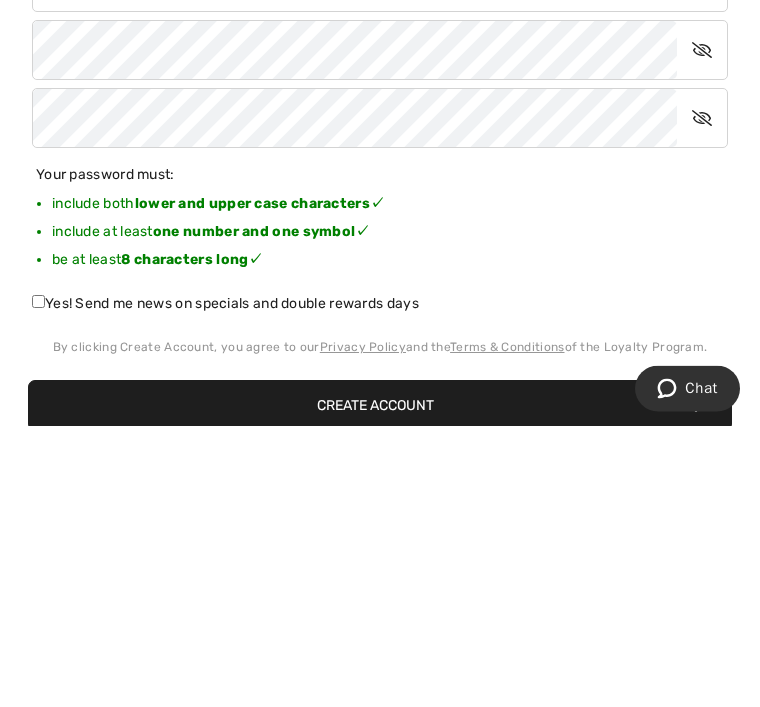 click on "Yes! Send me news on specials and double rewards days" at bounding box center [225, 585] 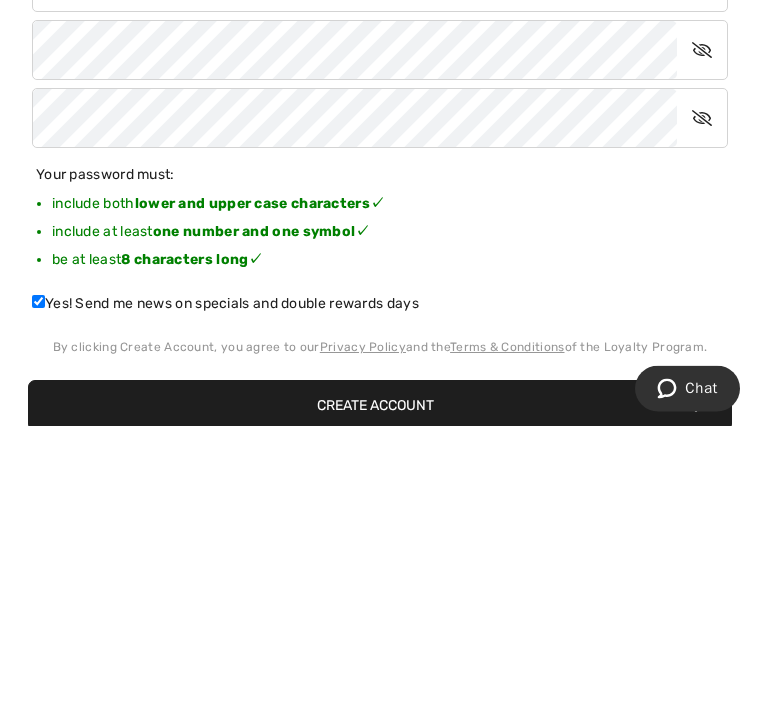 scroll, scrollTop: 552, scrollLeft: 0, axis: vertical 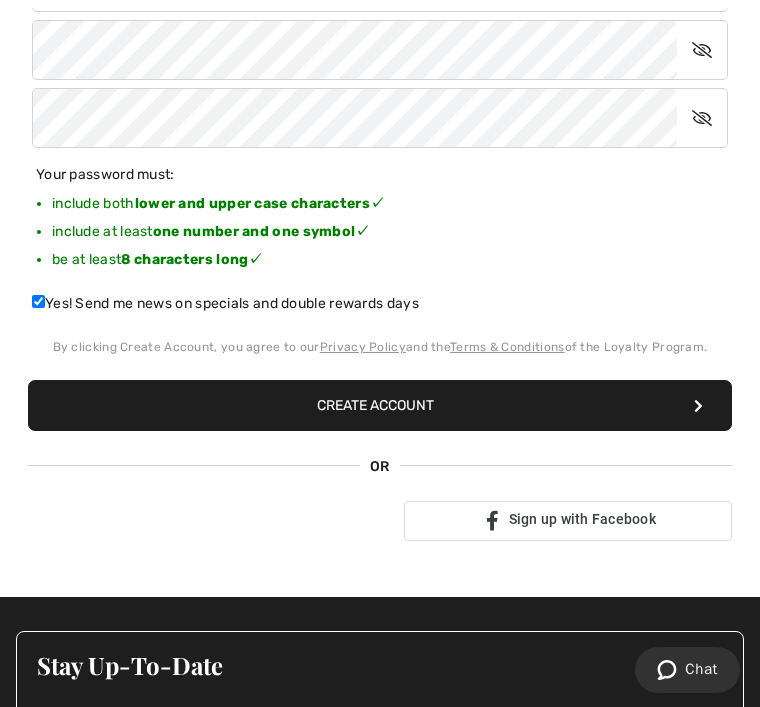 click on "Create Account" at bounding box center (380, 405) 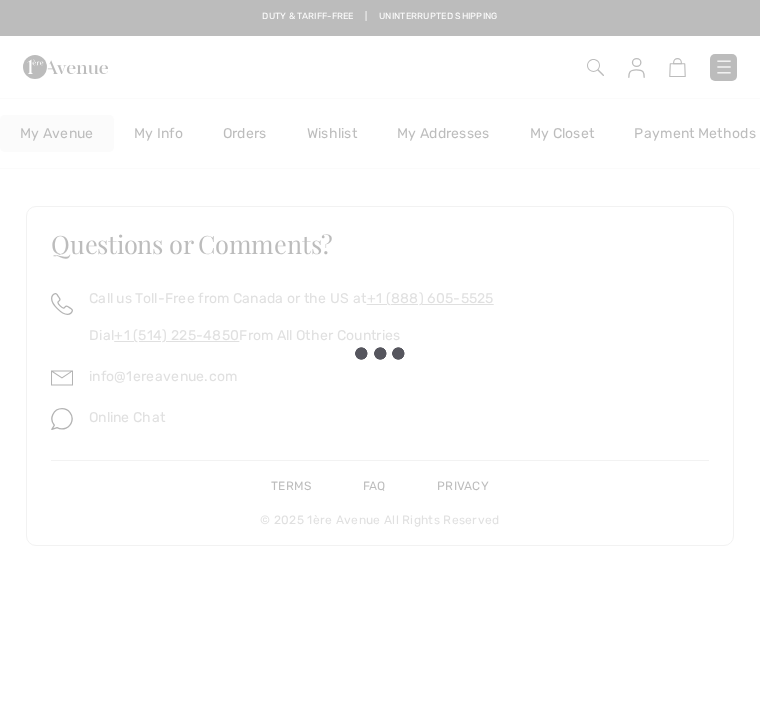 scroll, scrollTop: 0, scrollLeft: 0, axis: both 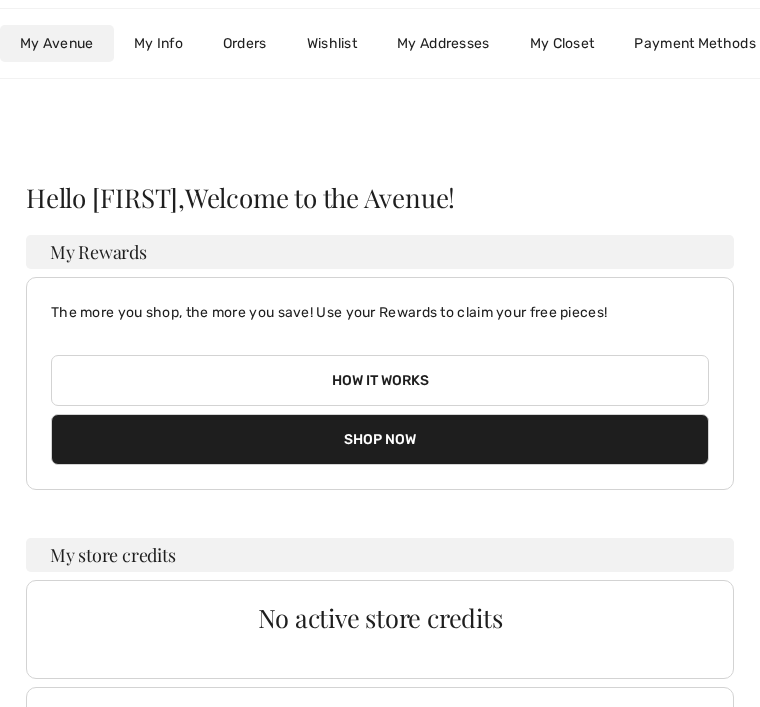 click on "Shop Now" at bounding box center [380, 439] 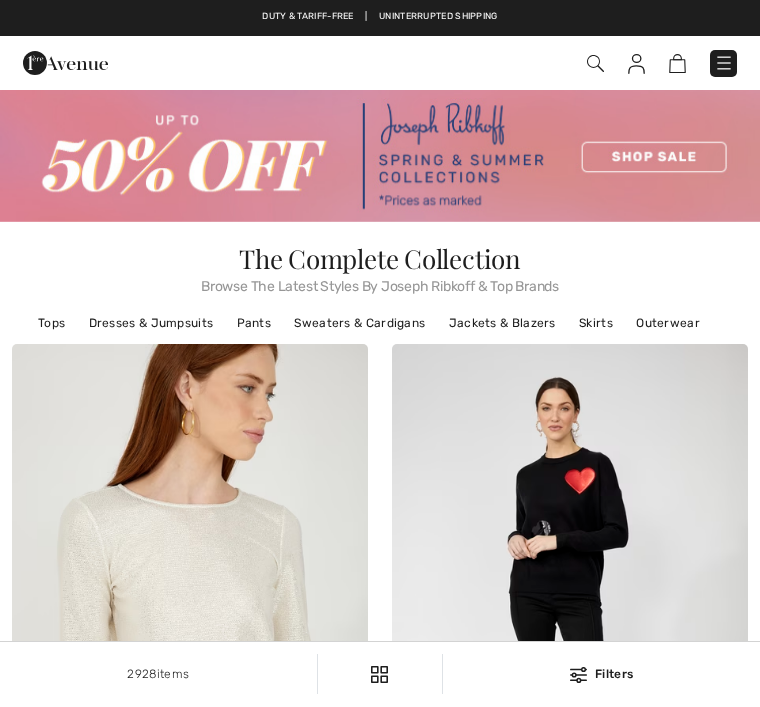 scroll, scrollTop: 0, scrollLeft: 0, axis: both 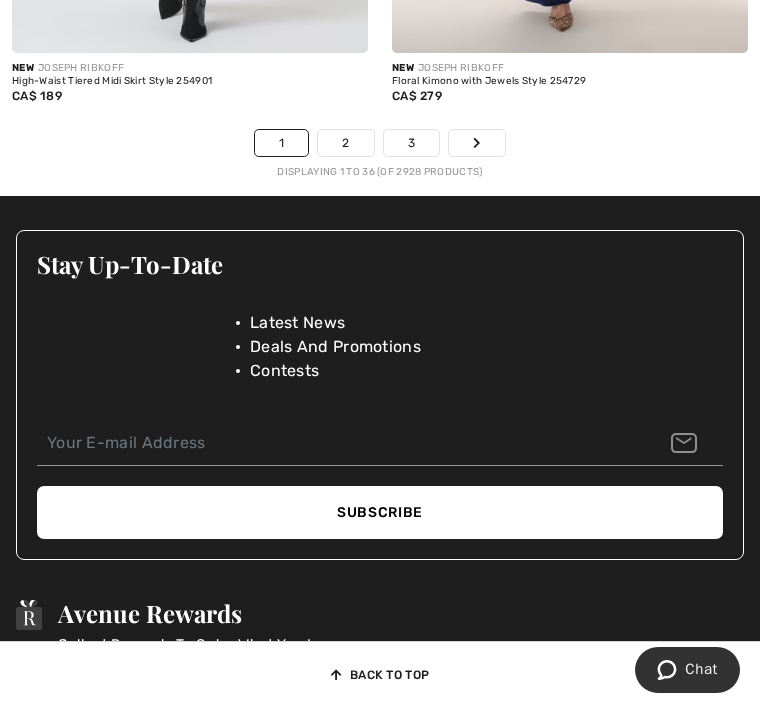 click on "2" at bounding box center [345, 143] 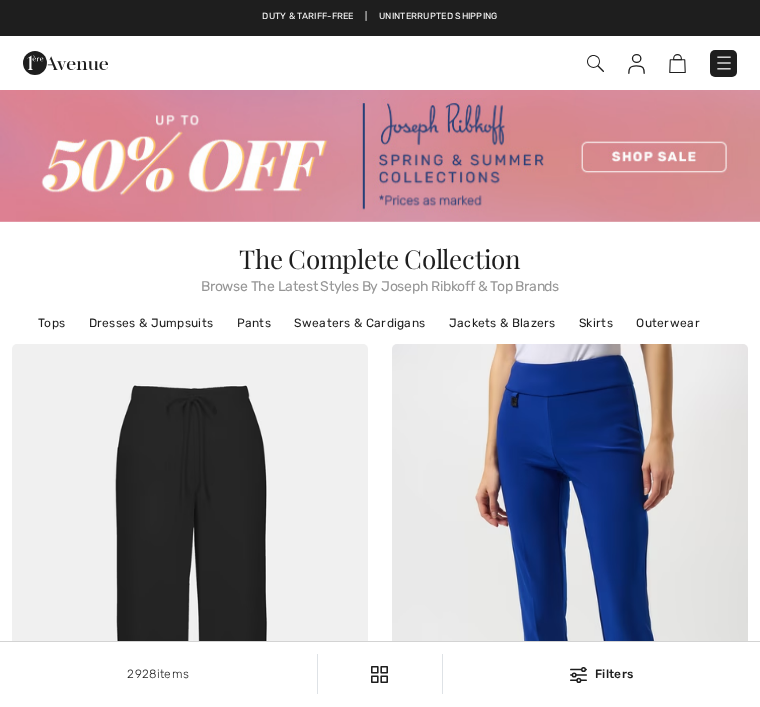 scroll, scrollTop: 0, scrollLeft: 0, axis: both 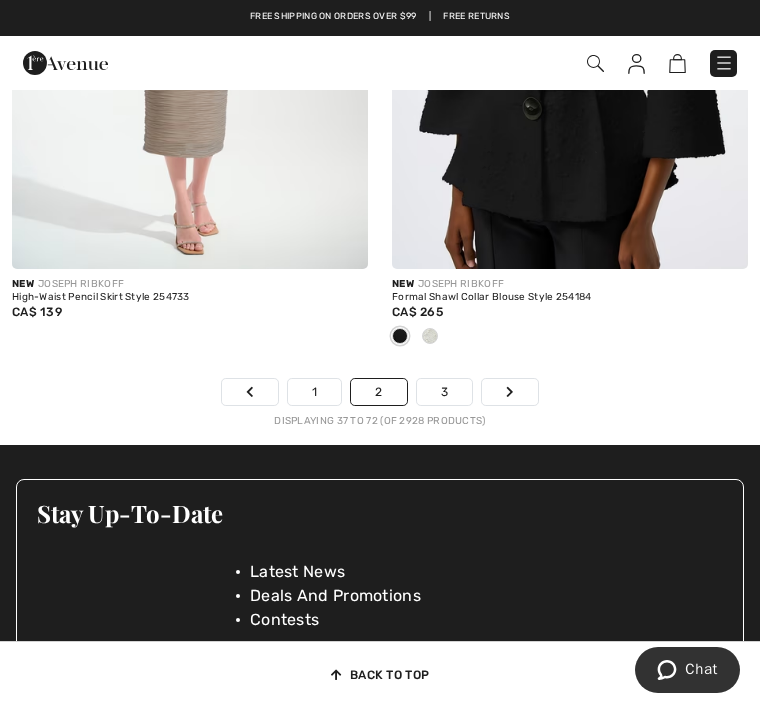 click on "3" at bounding box center [444, 392] 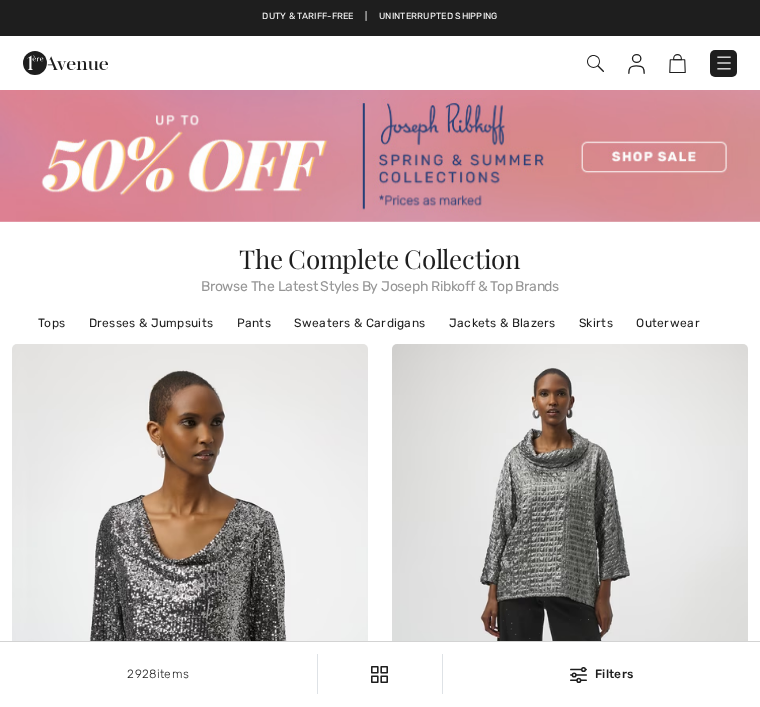 scroll, scrollTop: 0, scrollLeft: 0, axis: both 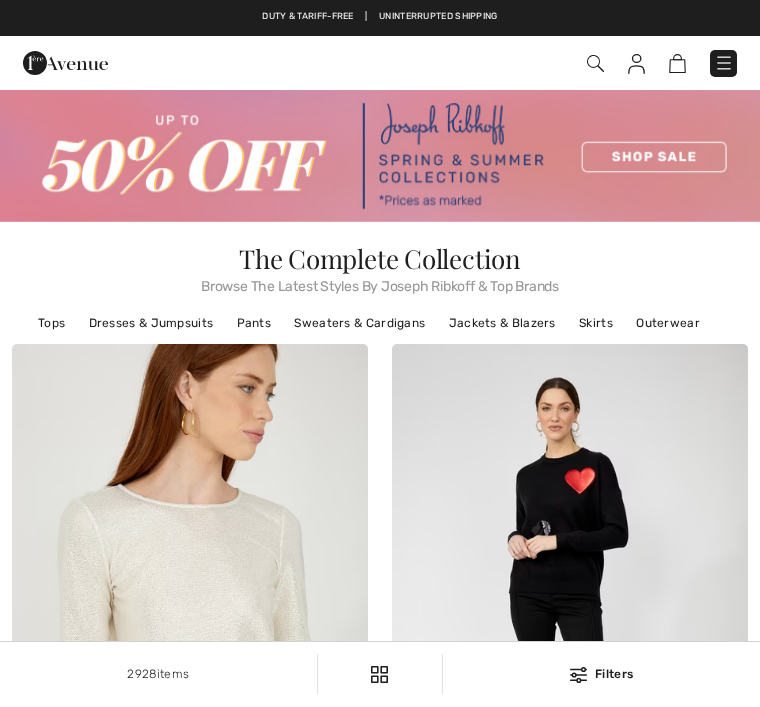 checkbox on "true" 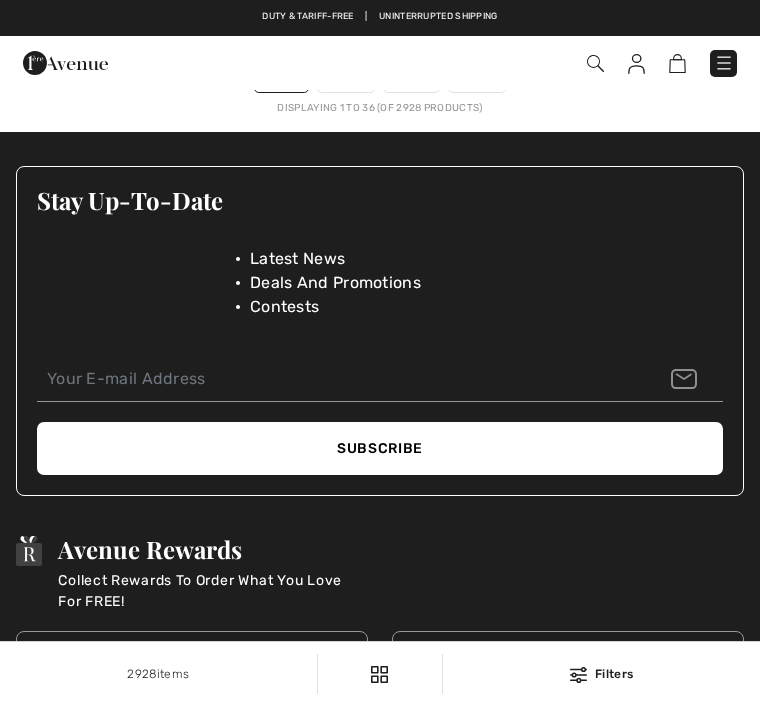 scroll, scrollTop: 0, scrollLeft: 0, axis: both 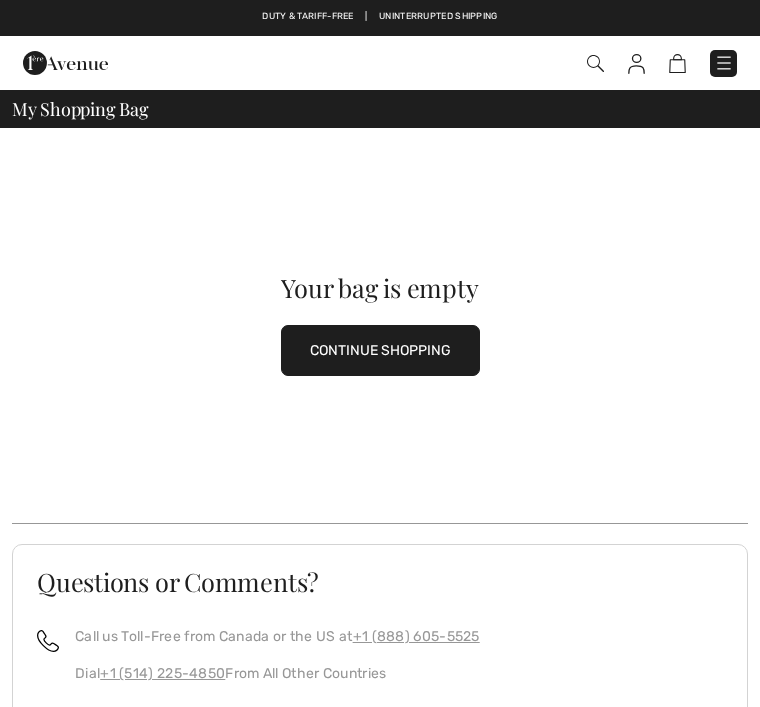 click on "CONTINUE SHOPPING" at bounding box center [380, 350] 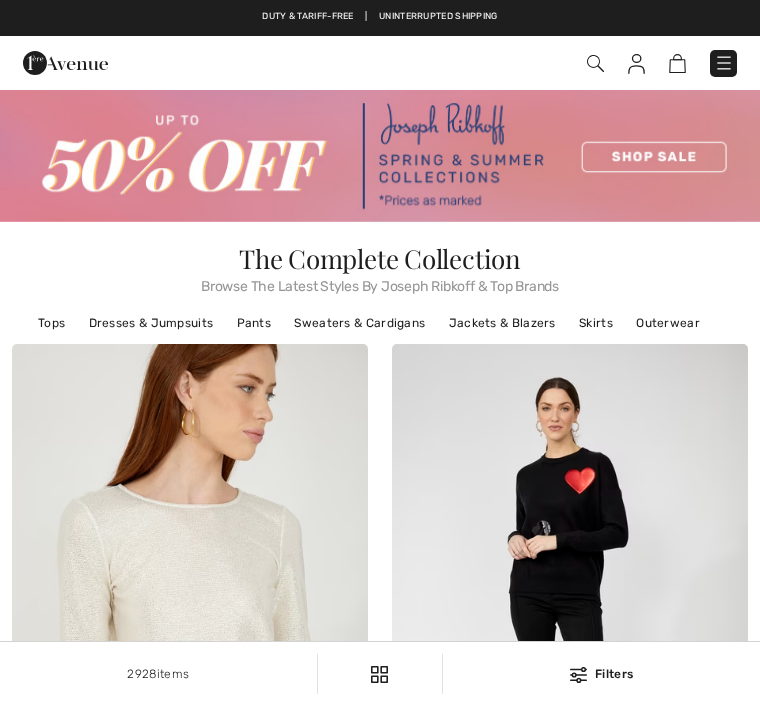 scroll, scrollTop: 0, scrollLeft: 0, axis: both 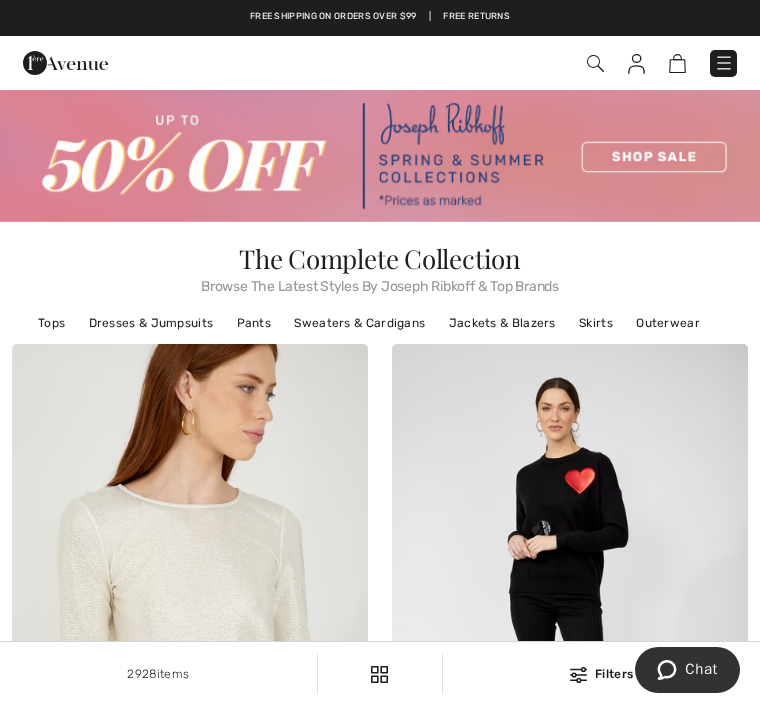 click on "Pants" at bounding box center [254, 323] 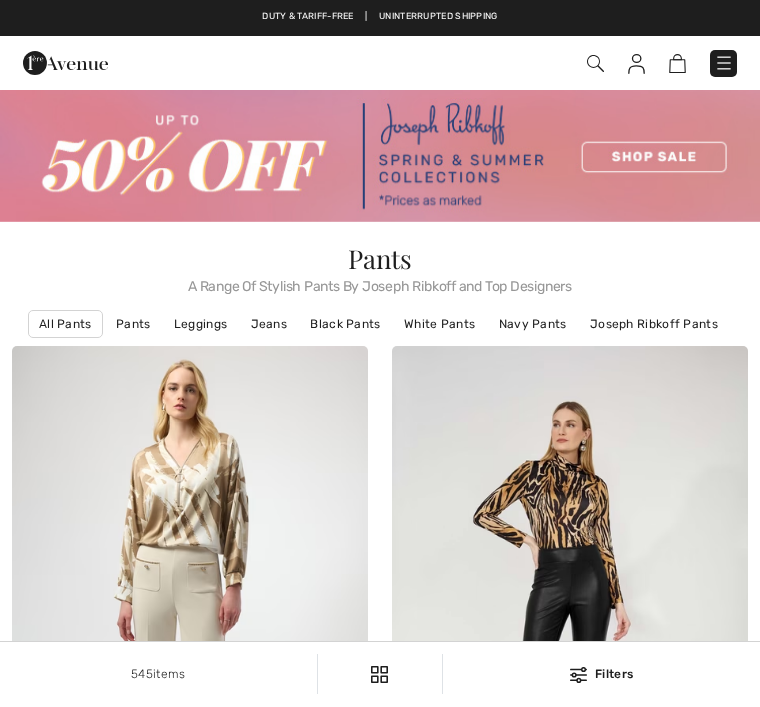 scroll, scrollTop: 0, scrollLeft: 0, axis: both 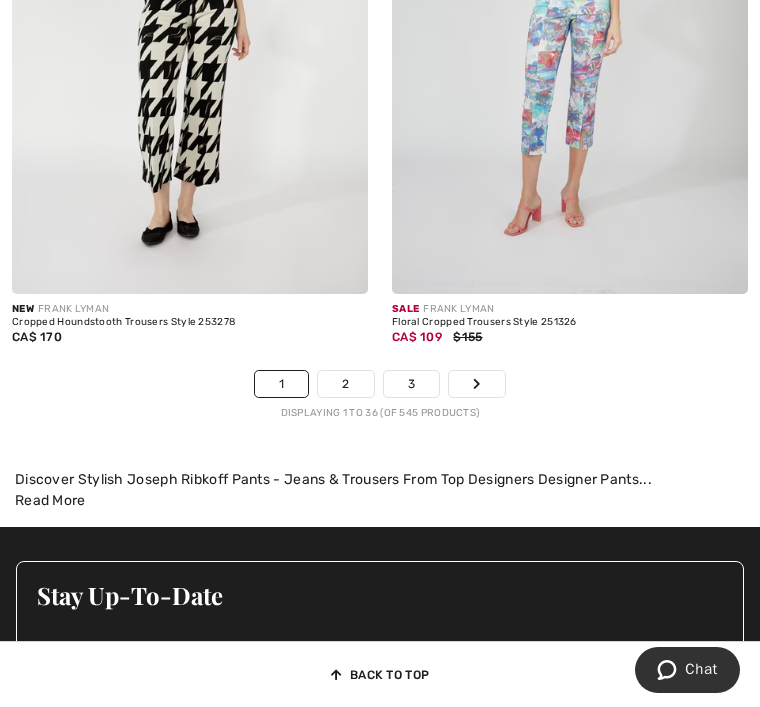 click on "2" at bounding box center (345, 384) 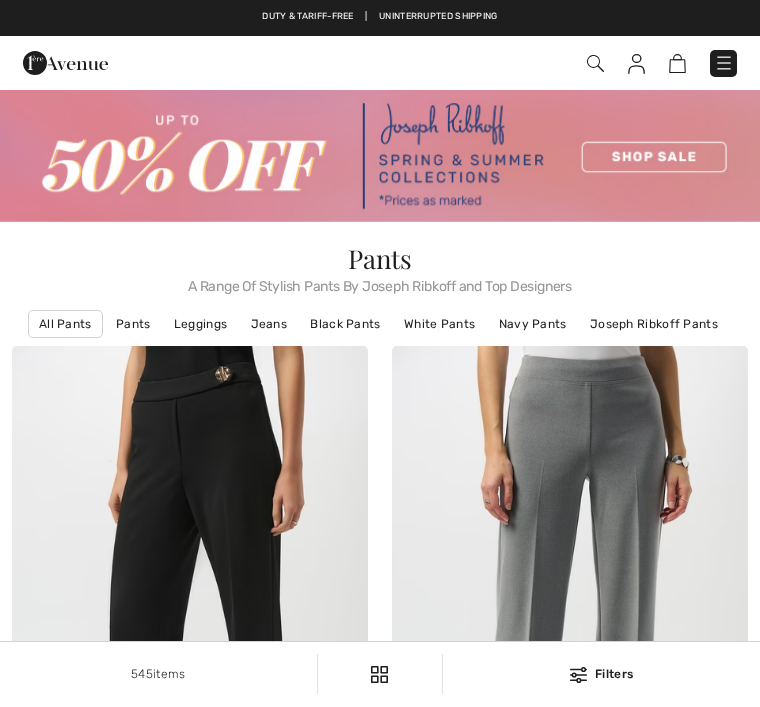 checkbox on "true" 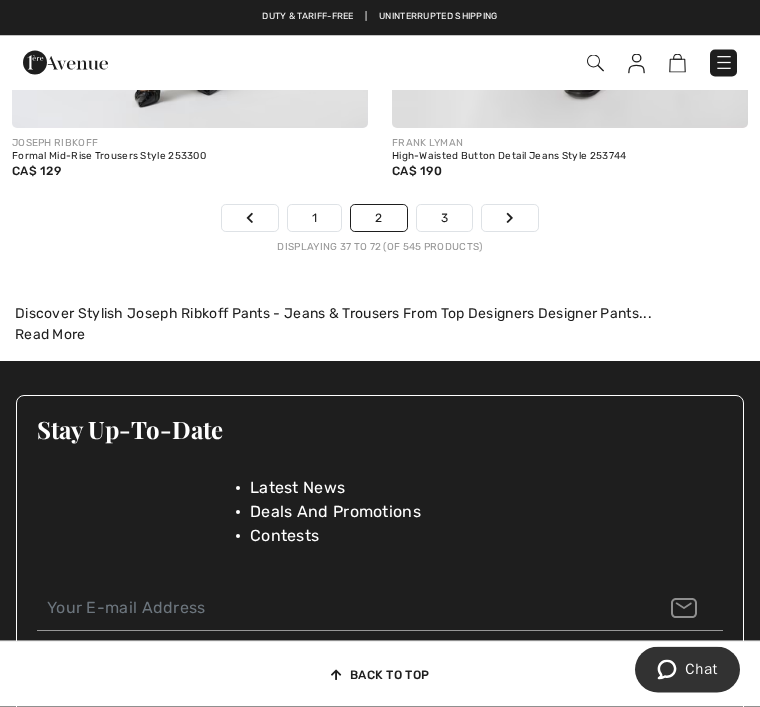 scroll, scrollTop: 11743, scrollLeft: 0, axis: vertical 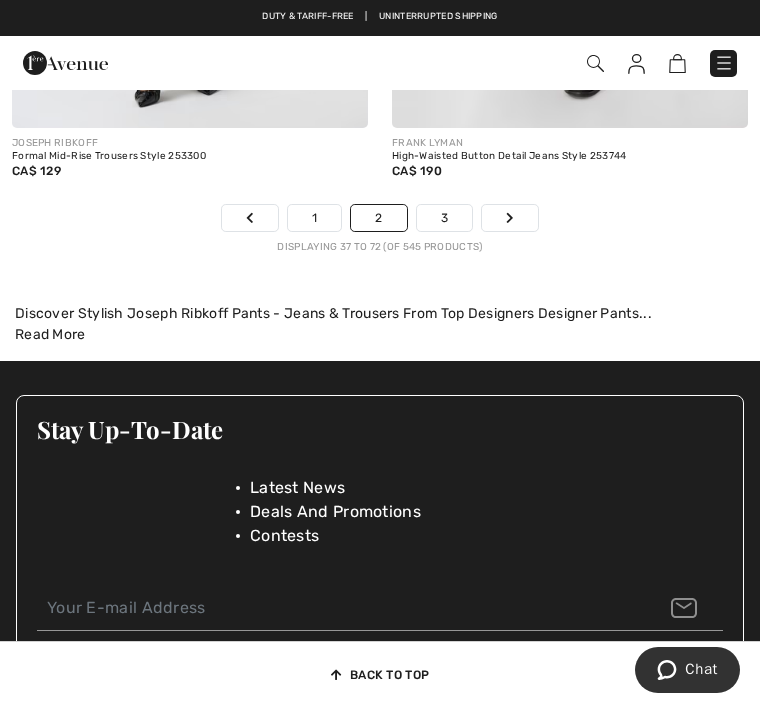 click on "3" at bounding box center (444, 218) 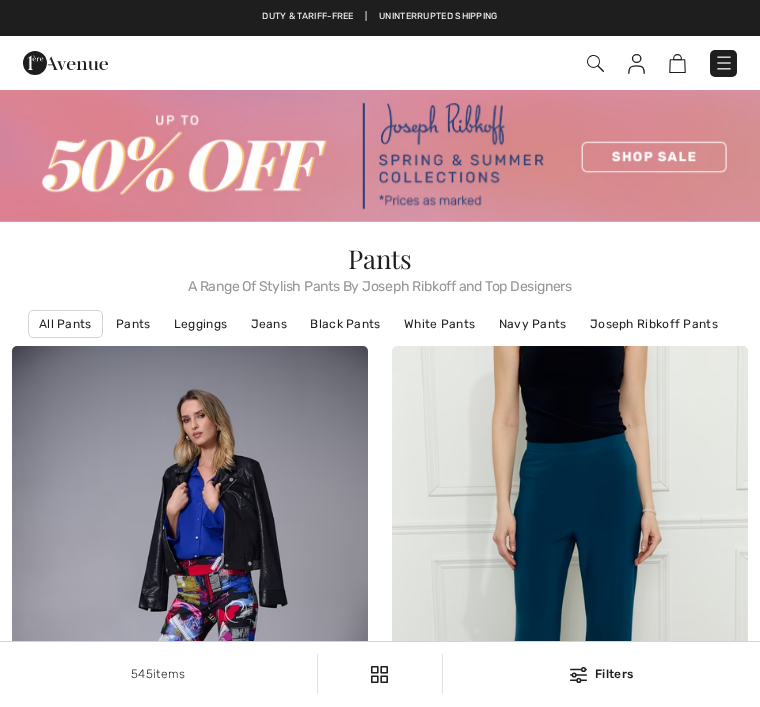 scroll, scrollTop: 0, scrollLeft: 0, axis: both 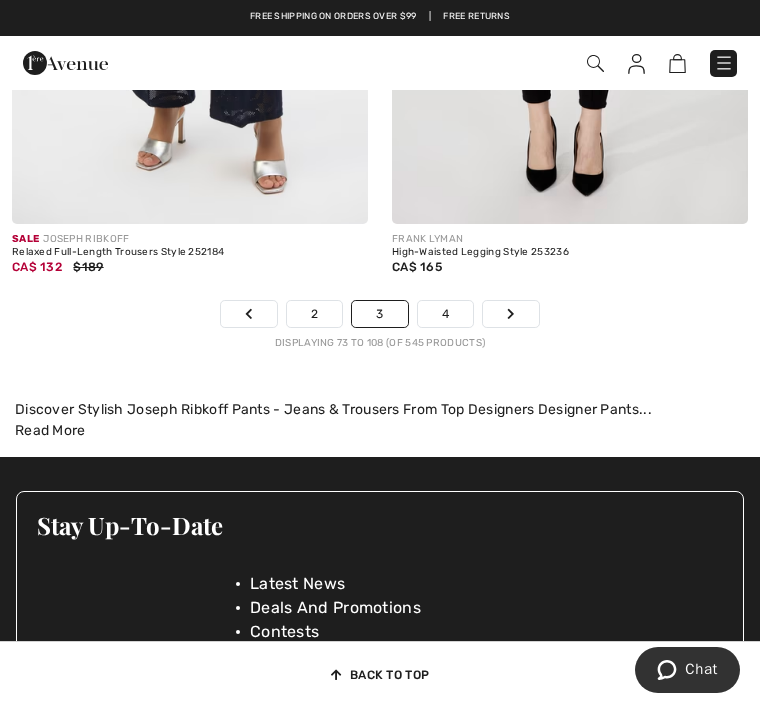 click on "4" at bounding box center (445, 314) 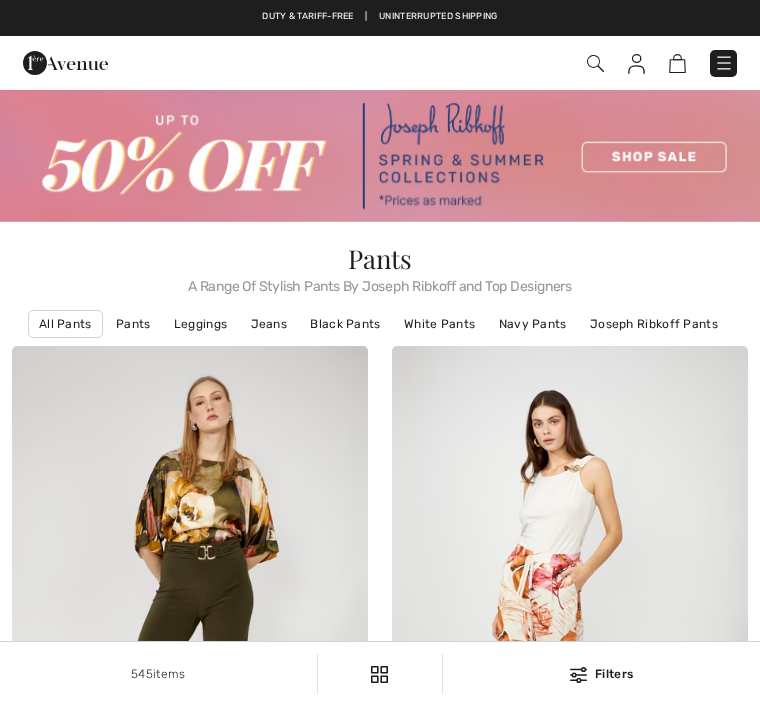 scroll, scrollTop: 0, scrollLeft: 0, axis: both 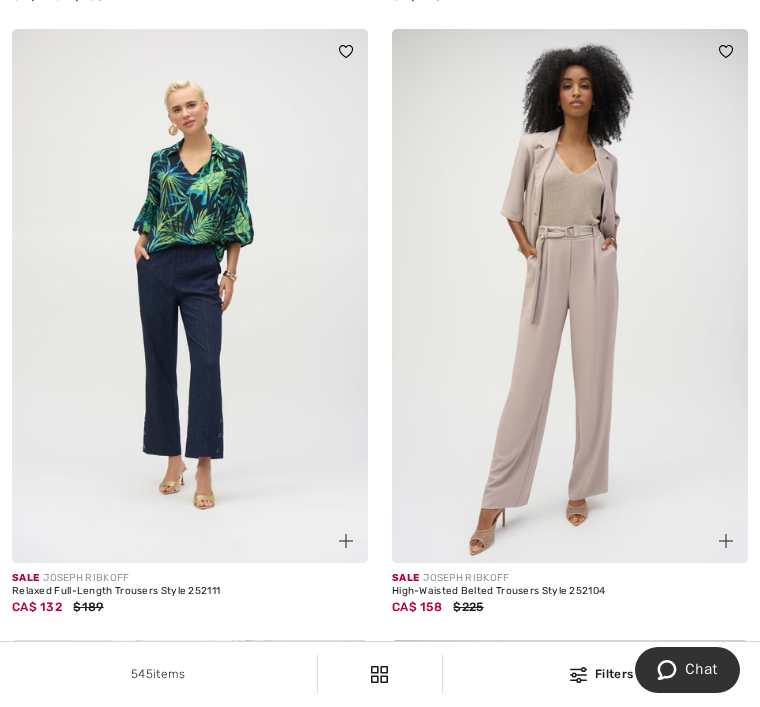 click on "Relaxed Full-Length Trousers Style 252111" at bounding box center (190, 592) 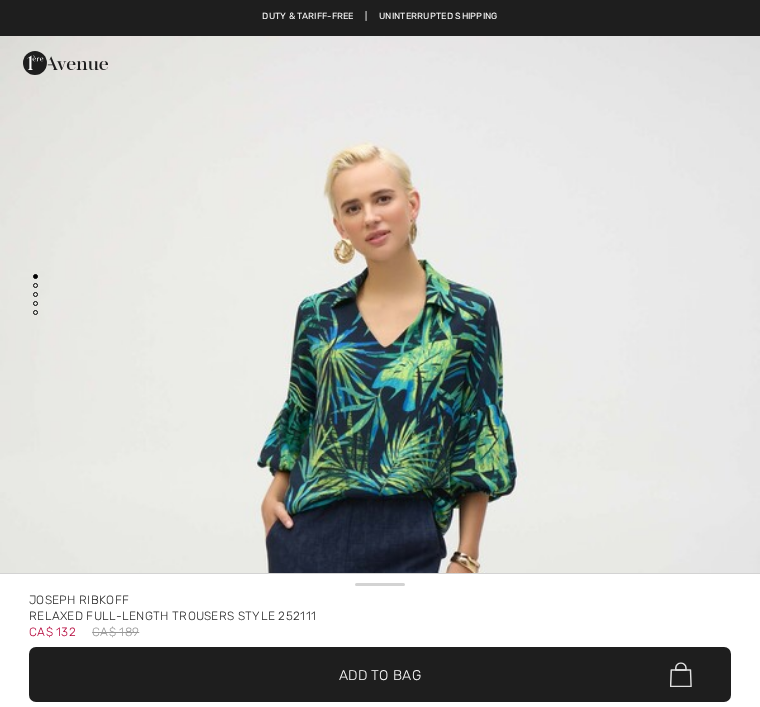scroll, scrollTop: 0, scrollLeft: 0, axis: both 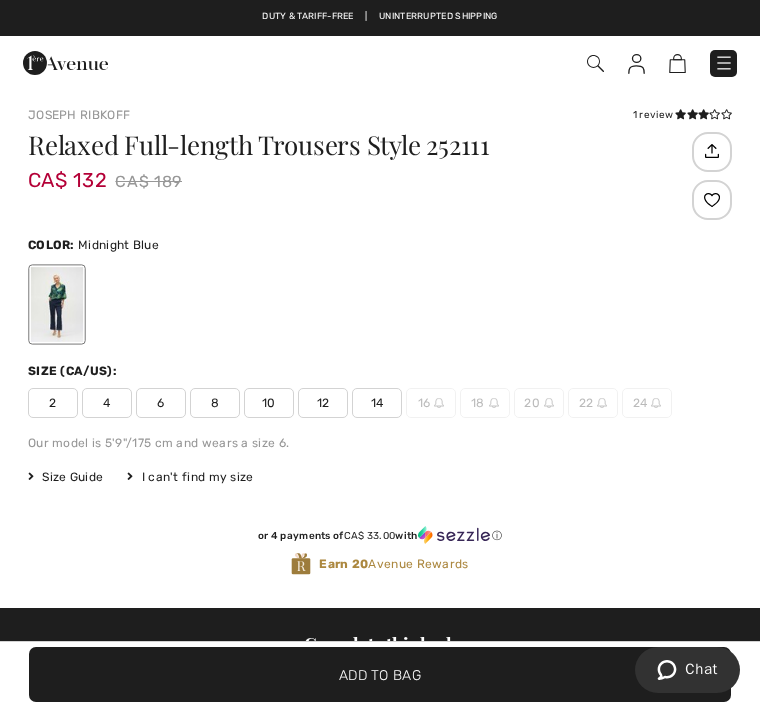 click on "4" at bounding box center [107, 403] 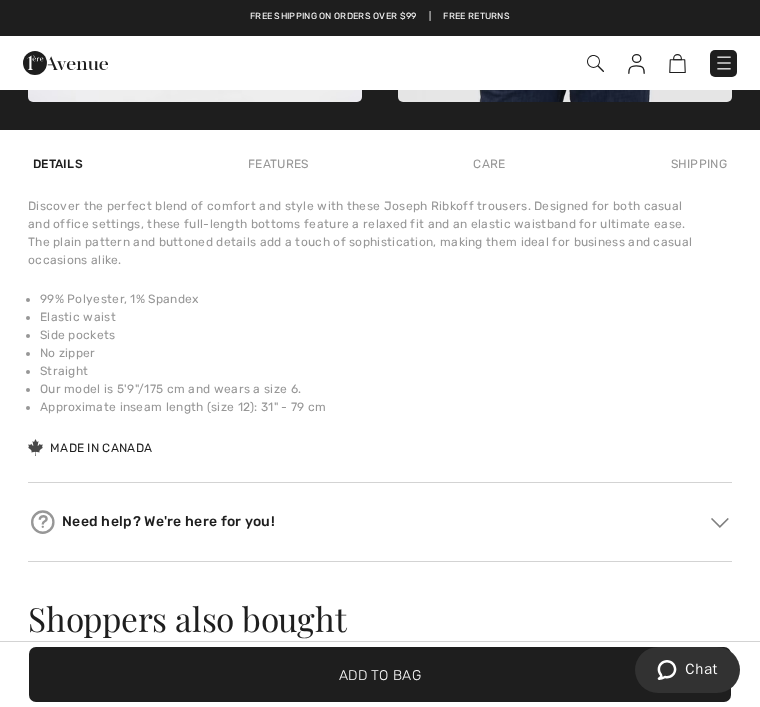 scroll, scrollTop: 1645, scrollLeft: 0, axis: vertical 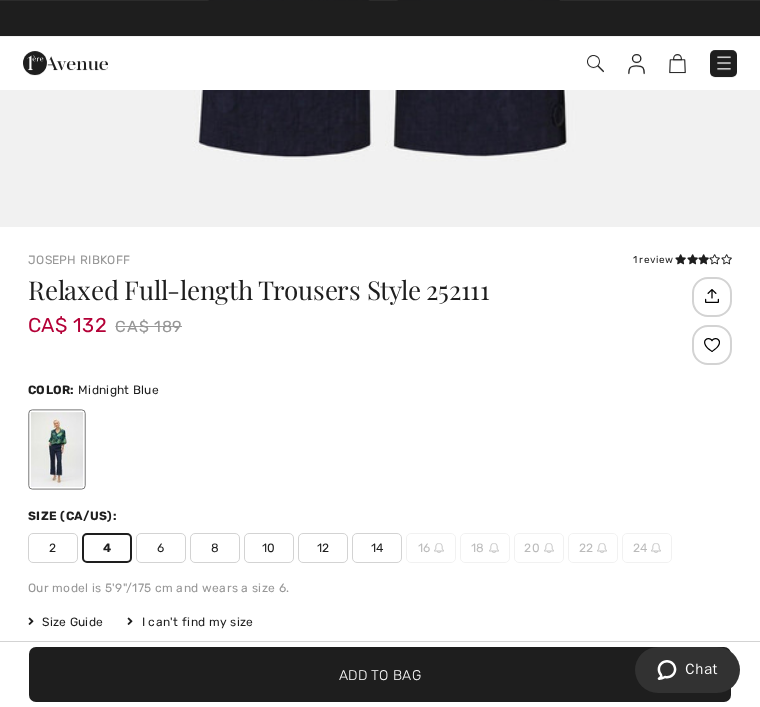 click at bounding box center [712, 345] 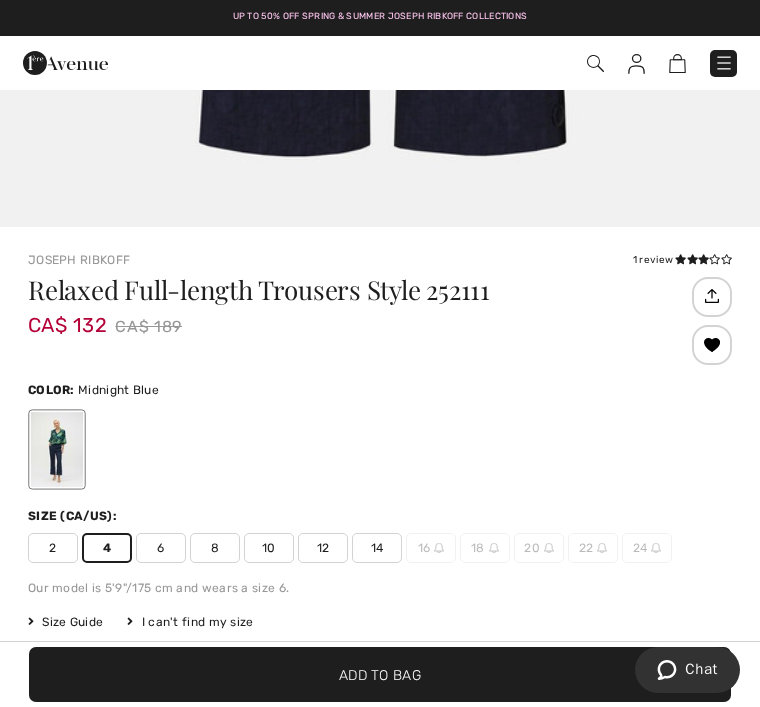 click at bounding box center (711, 296) 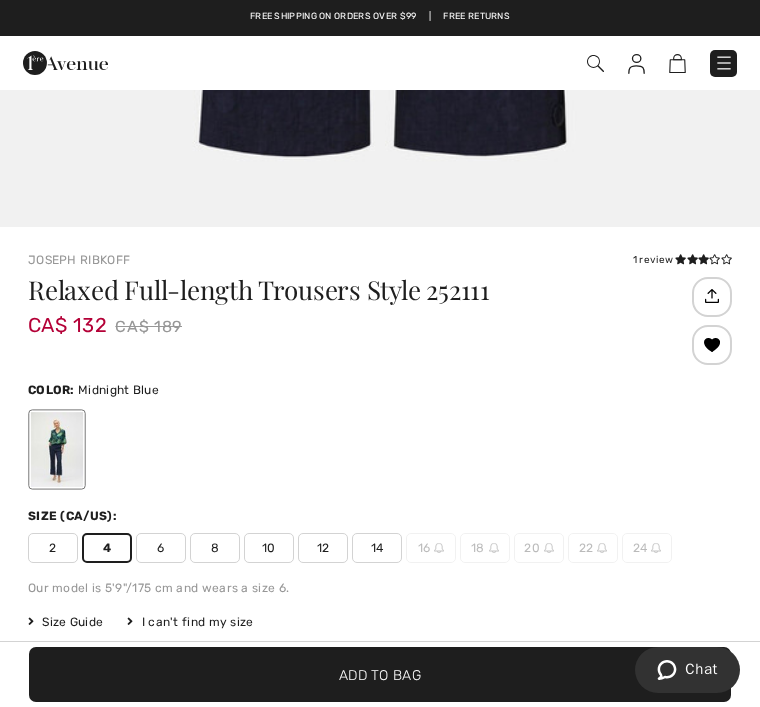 click at bounding box center [380, 449] 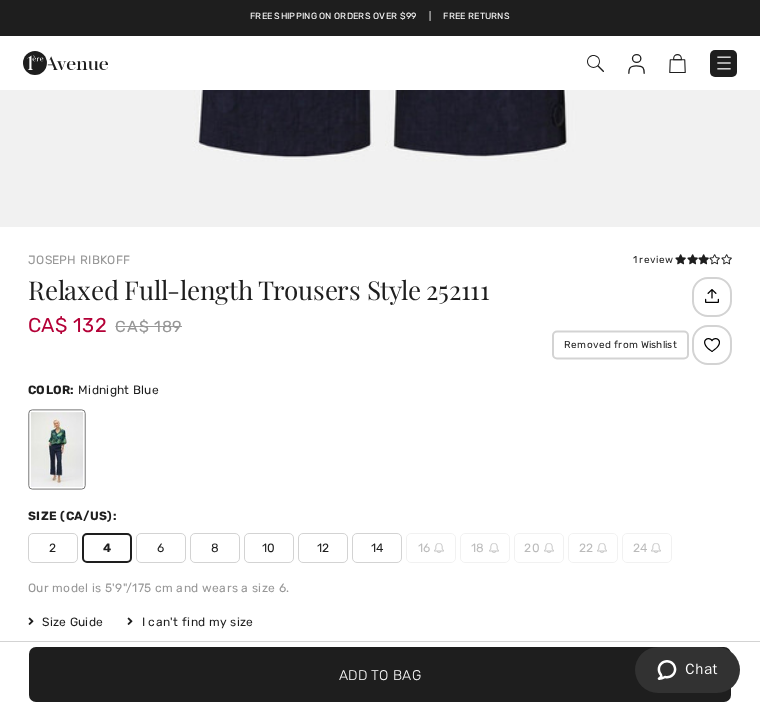 click on "Removed from Wishlist" at bounding box center (712, 345) 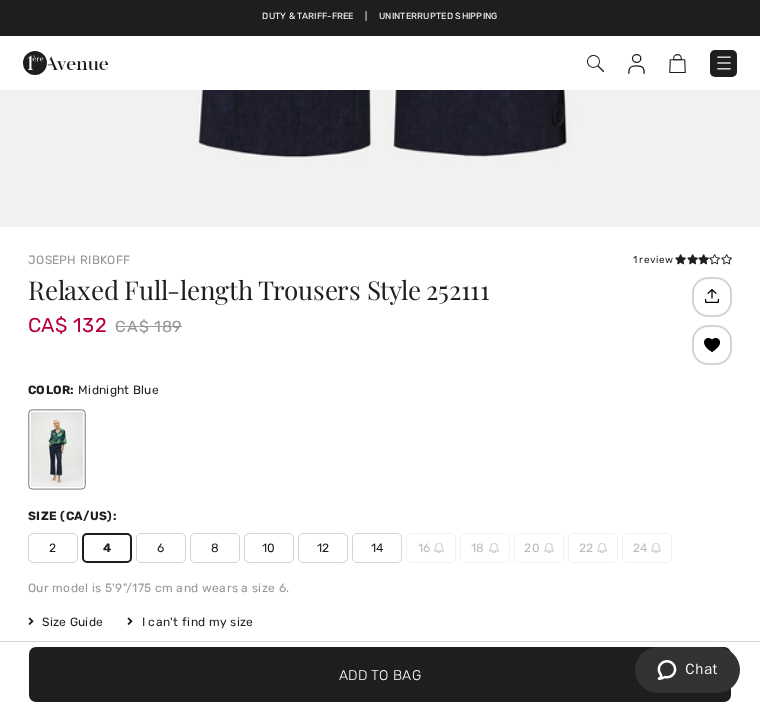 click at bounding box center [712, 345] 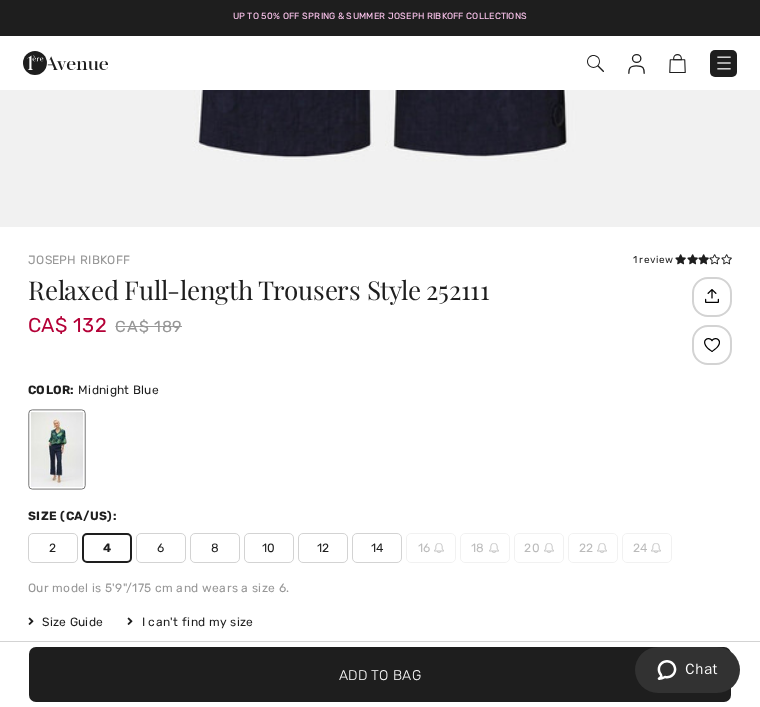 click at bounding box center [677, 63] 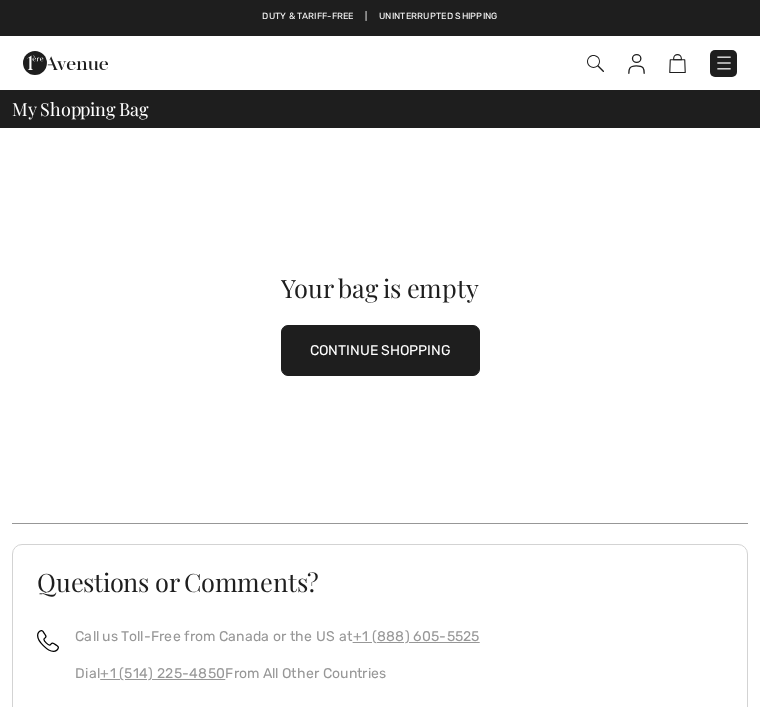 scroll, scrollTop: 0, scrollLeft: 0, axis: both 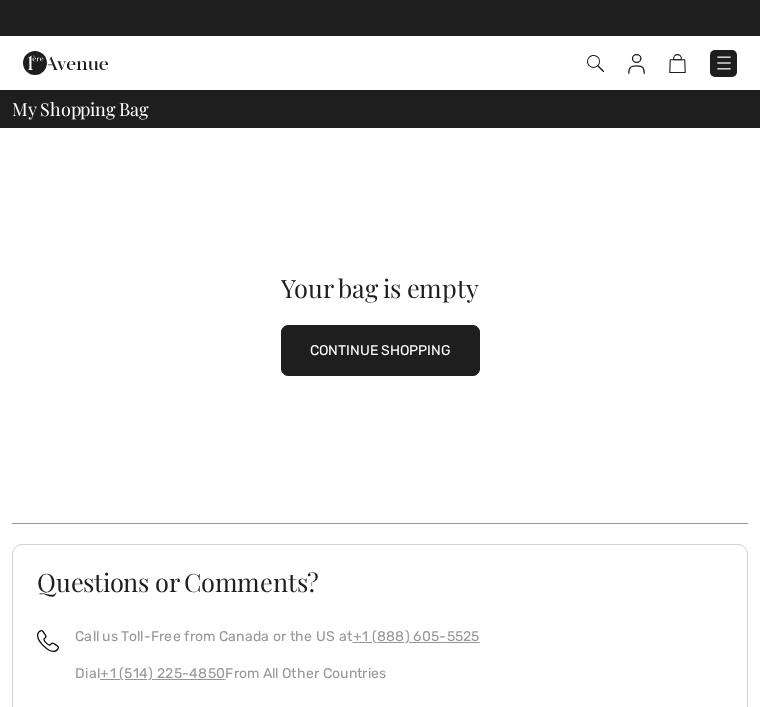 click on "Checkout
An item has been added to your Shopping Bag.
Checkout" at bounding box center (380, 63) 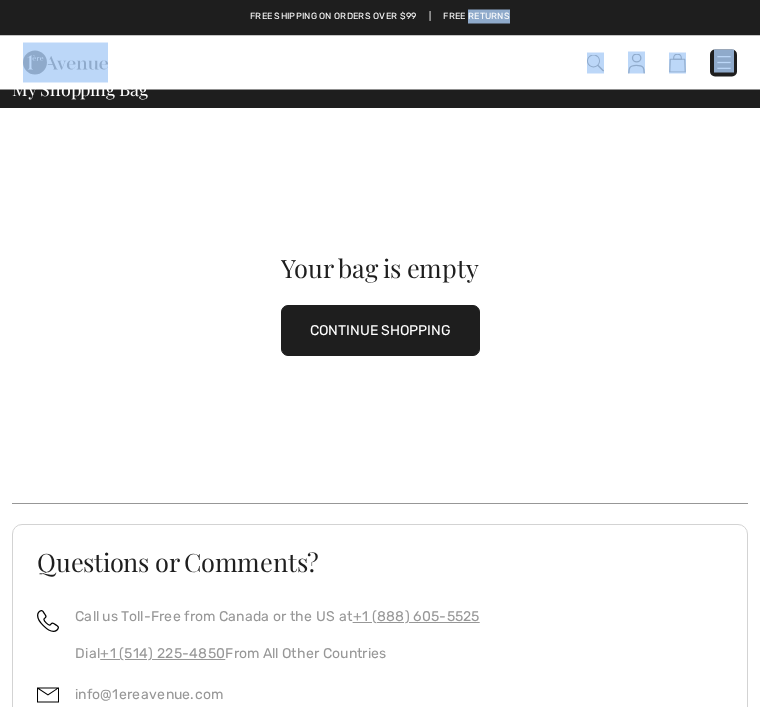 scroll, scrollTop: 0, scrollLeft: 0, axis: both 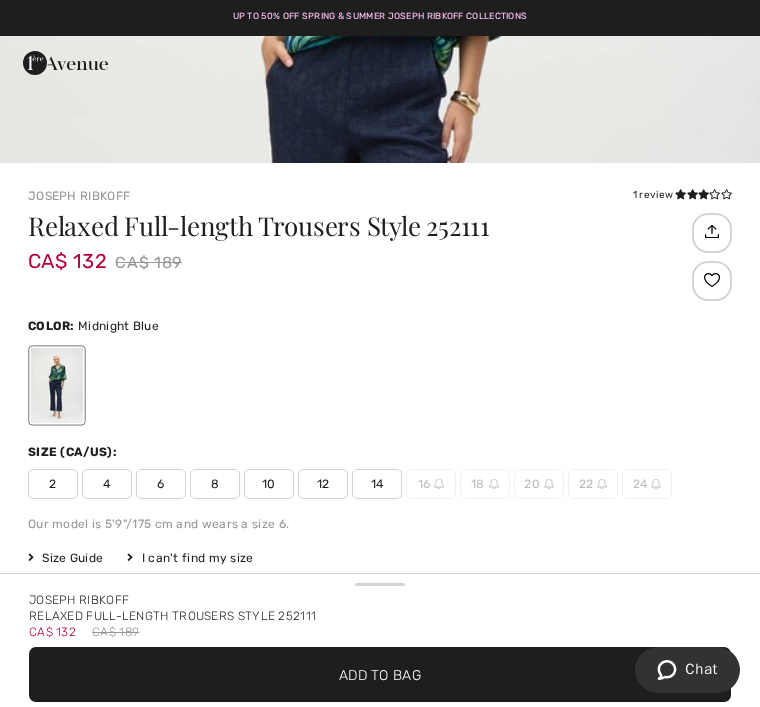 click on "4" at bounding box center (107, 484) 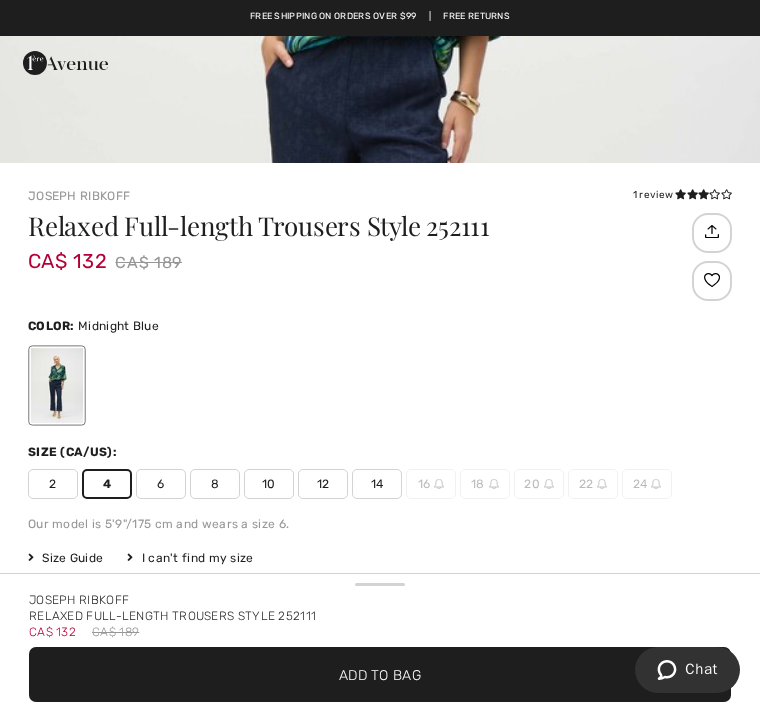 click on "✔ Added to Bag
Add to Bag" at bounding box center (380, 674) 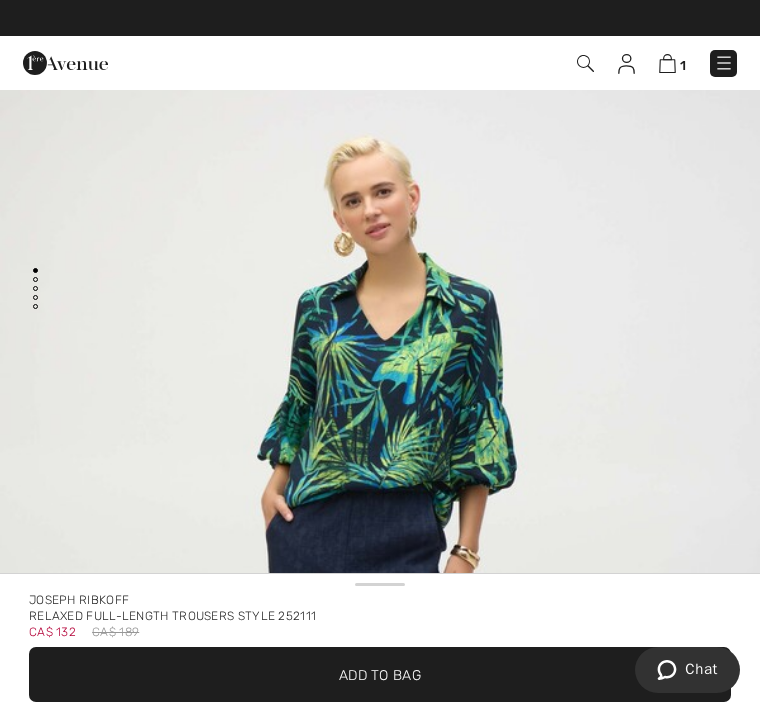scroll, scrollTop: 0, scrollLeft: 0, axis: both 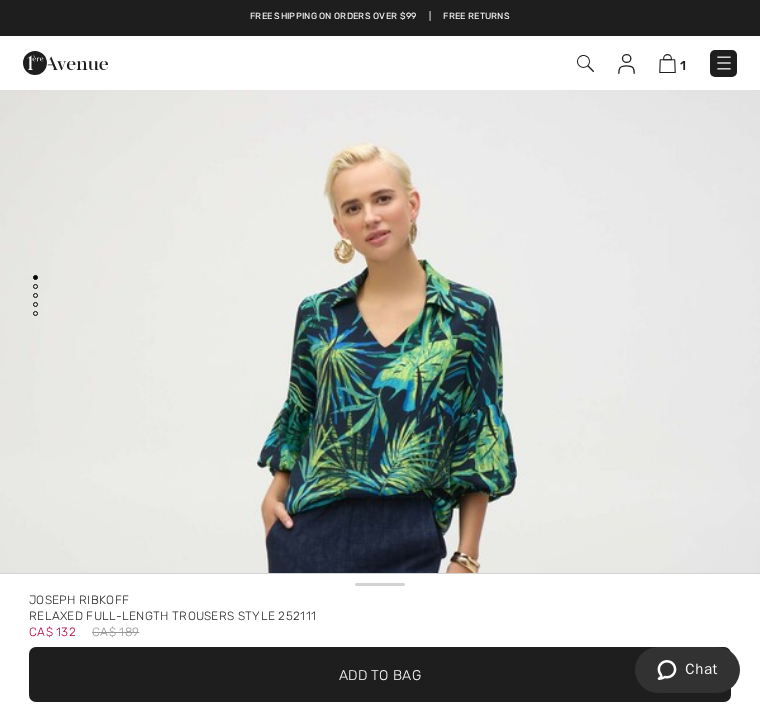 click at bounding box center [667, 63] 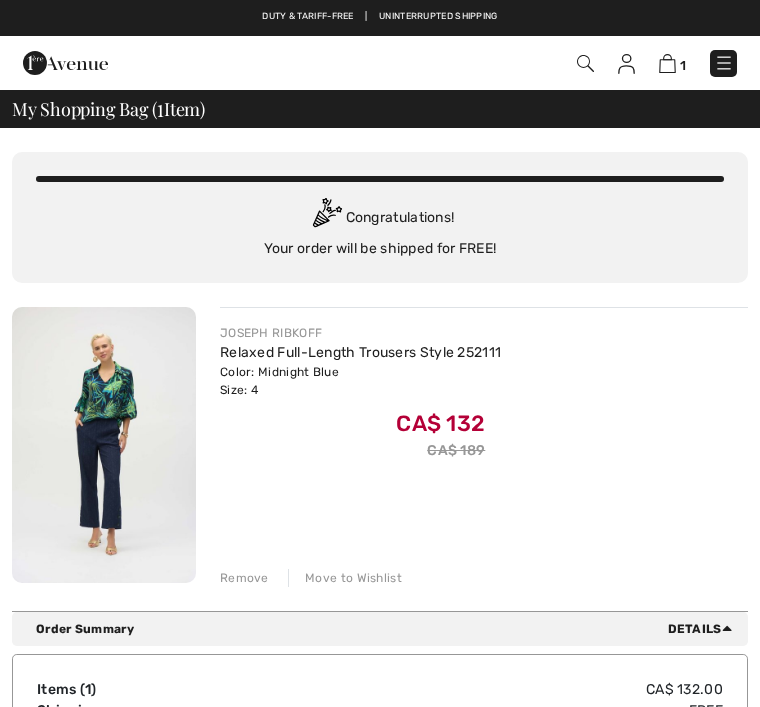 checkbox on "true" 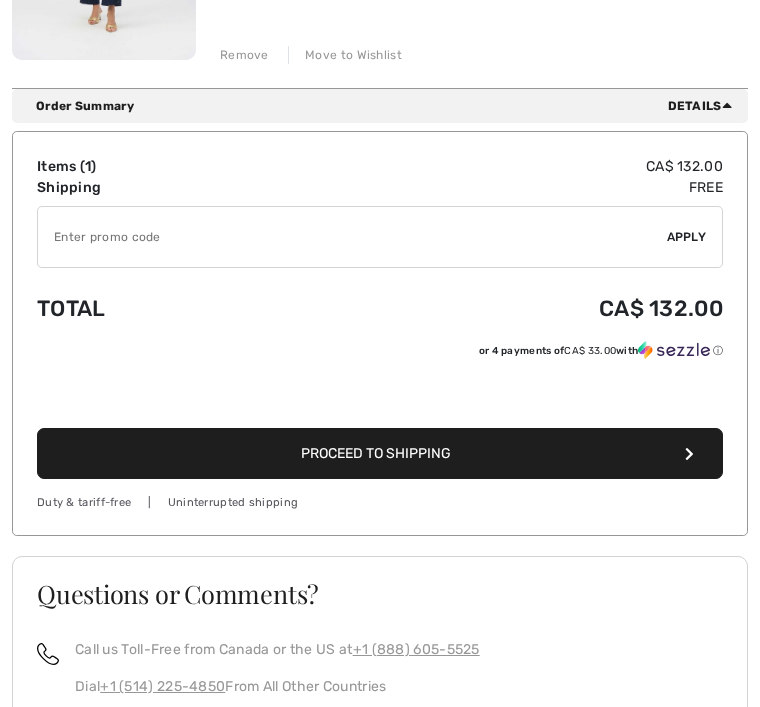 scroll, scrollTop: 555, scrollLeft: 0, axis: vertical 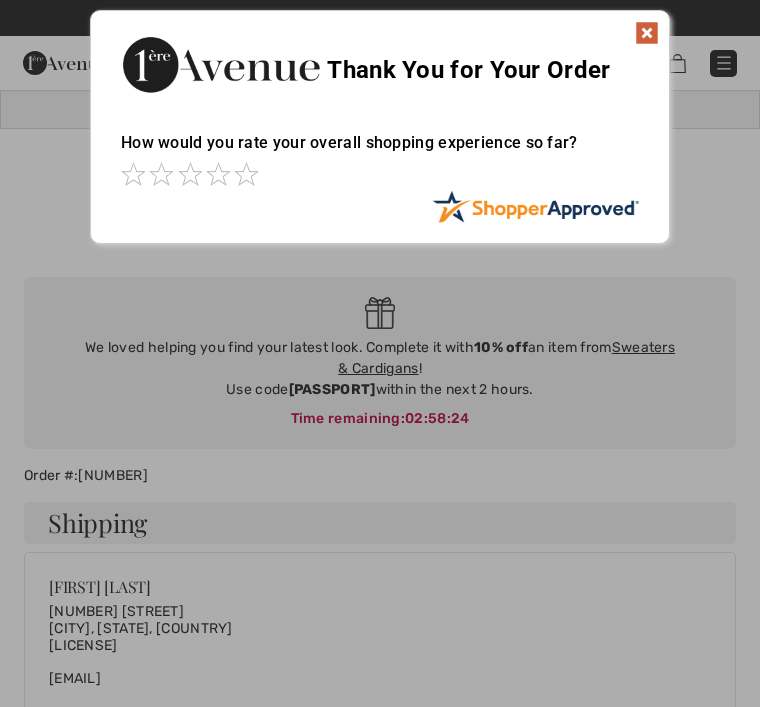 click at bounding box center [133, 174] 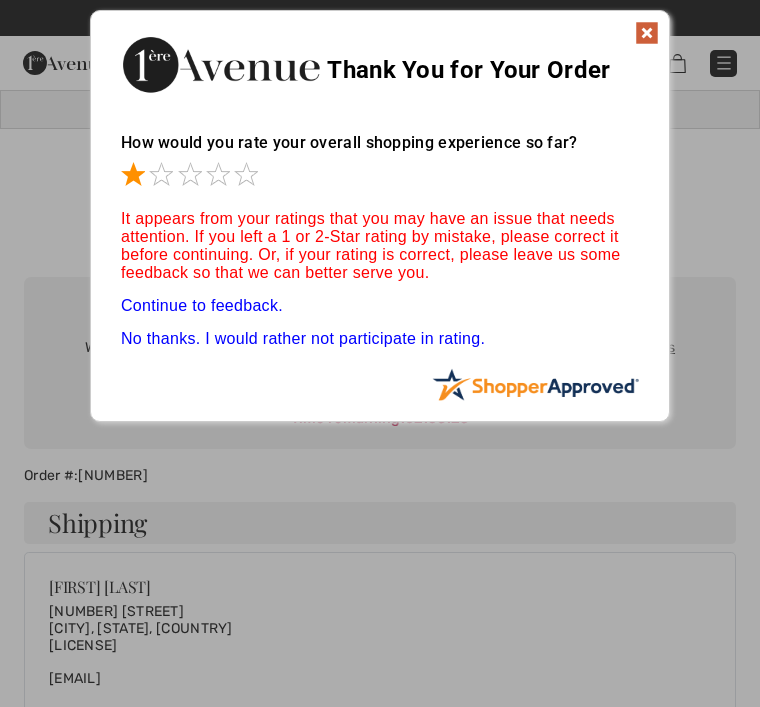 click at bounding box center [161, 174] 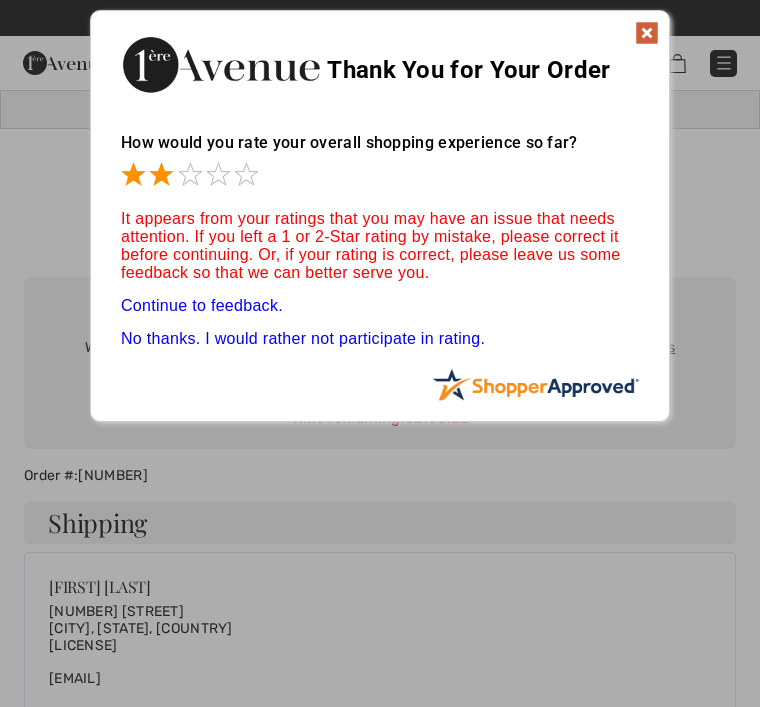 click at bounding box center [190, 174] 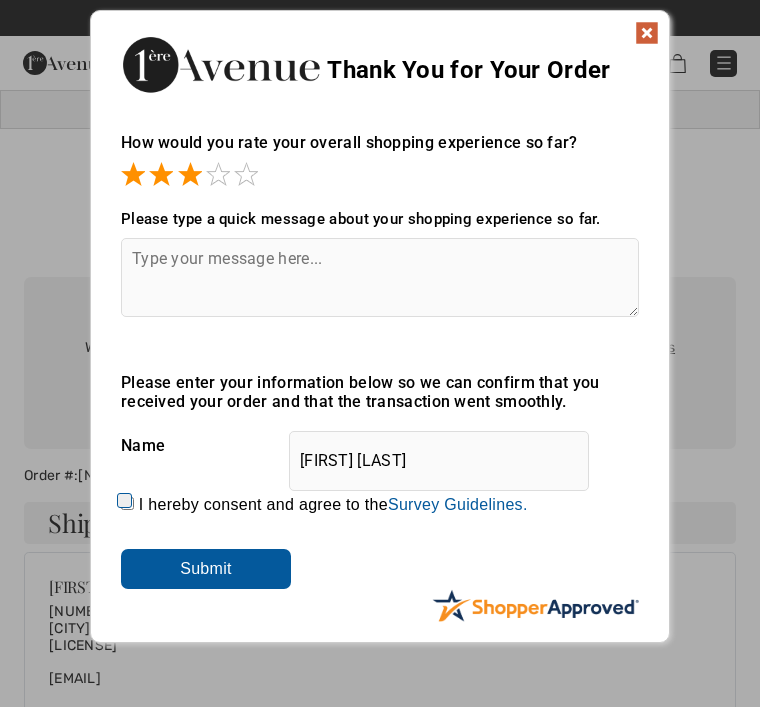 click at bounding box center [218, 174] 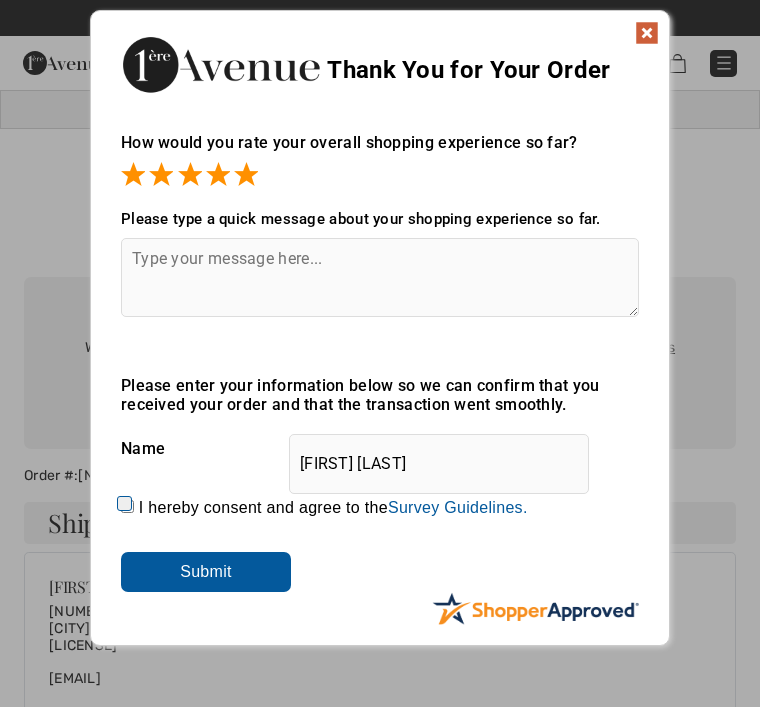 click at bounding box center (246, 174) 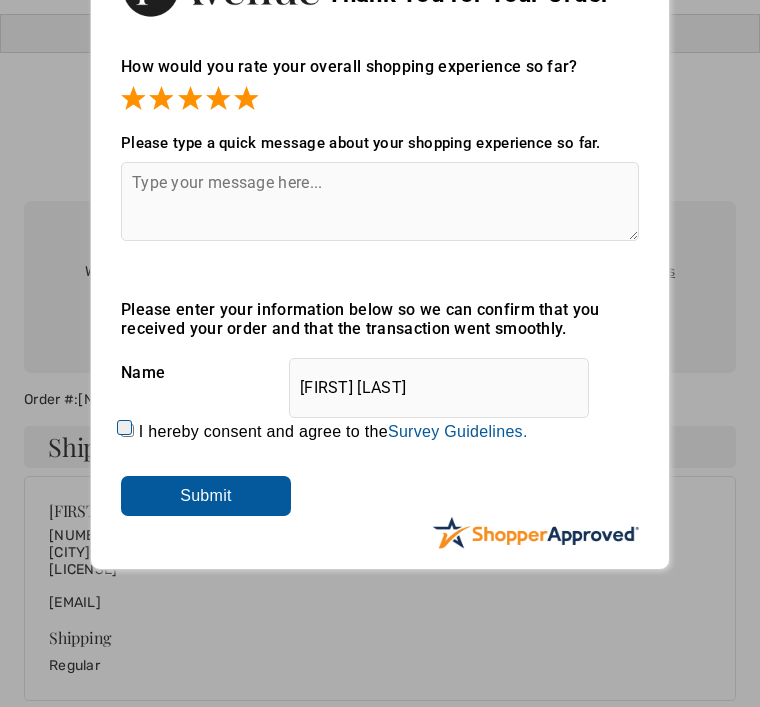 scroll, scrollTop: 76, scrollLeft: 0, axis: vertical 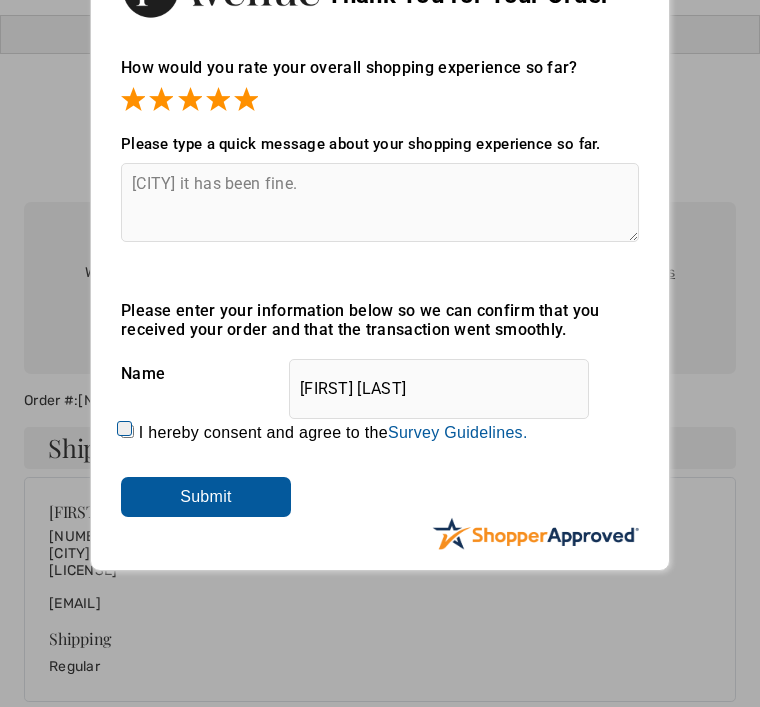 click on "[CITY] it has been fine." at bounding box center [380, 202] 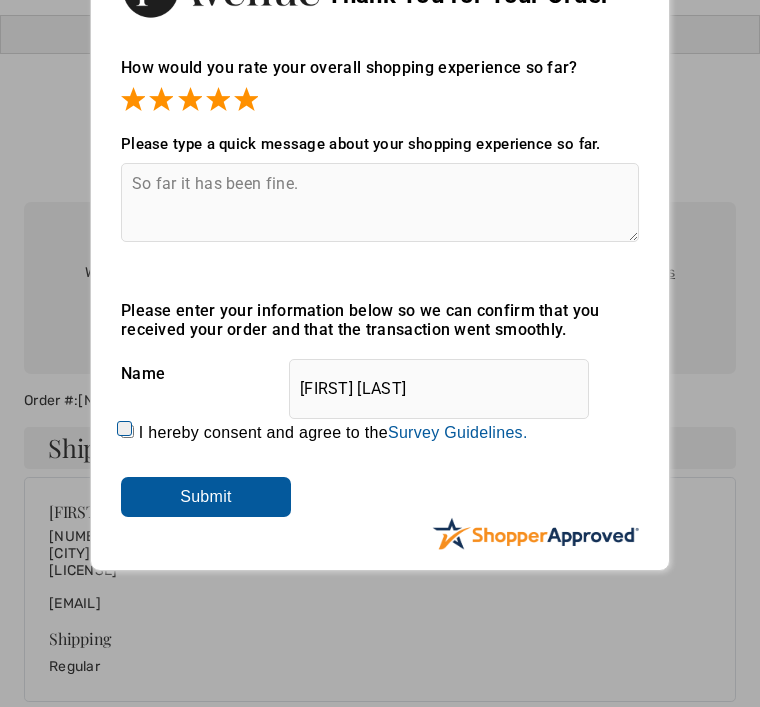 click on "So far it has been fine." at bounding box center (380, 202) 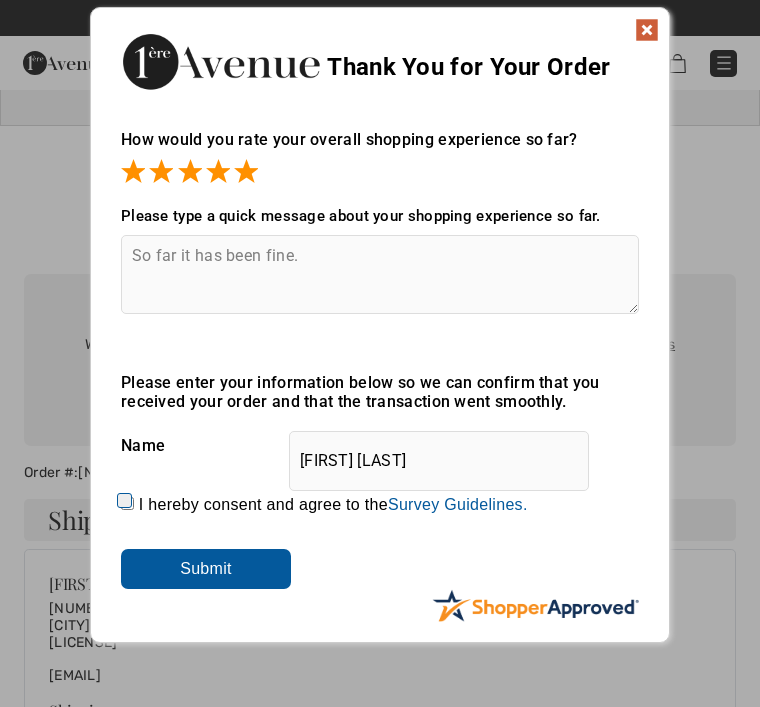 scroll, scrollTop: 0, scrollLeft: 0, axis: both 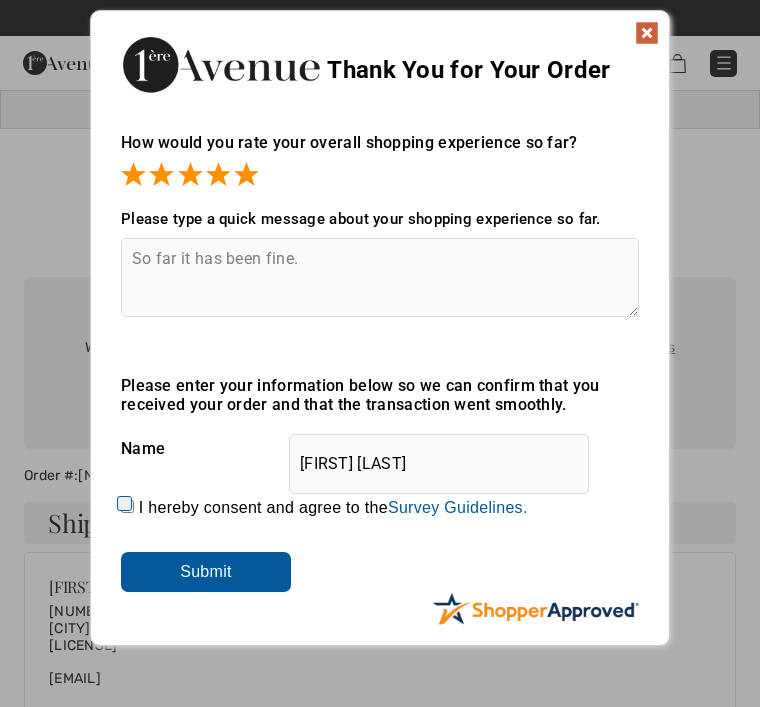 type on "So far it has been fine." 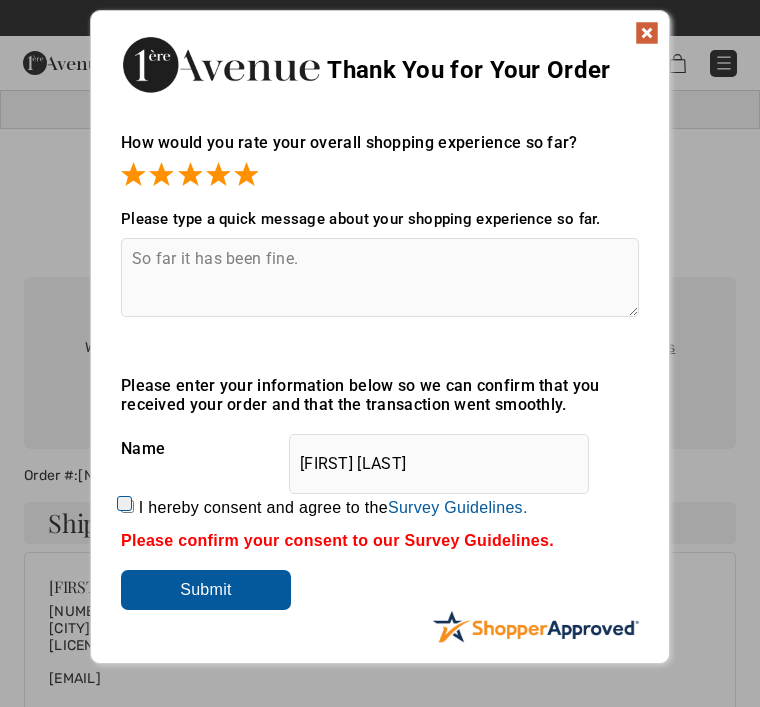 click on "I hereby consent and agree to the  By submitting a review, you grant permission to Shopper Approved to display and share your name, review, and any content submitted, in an effort to help future 1ereavenue.com customers make better buying decisions. Personal information collected or provided in connection with your review is treated as set forth in our Privacy Policy located at  https://www.shopperapproved.com/privacy.php  and is subject to 1ereavenue.com’s Privacy Policy as well. We are not responsible for 1ereavenue.com’s privacy practices and you should review 1ereavenue.com’s website directly to determine their privacy practices. For any content submitted, you grant Shopper Approved a non-exclusive license to use, copy, modify, delete and/or distribute such content without compensation to you. You also represent and warrant that: You are an active paying customer of 1ereavenue.com. You will not submit any content that is known to you to be false, inaccurate or misleading. Survey Guidelines." at bounding box center (333, 508) 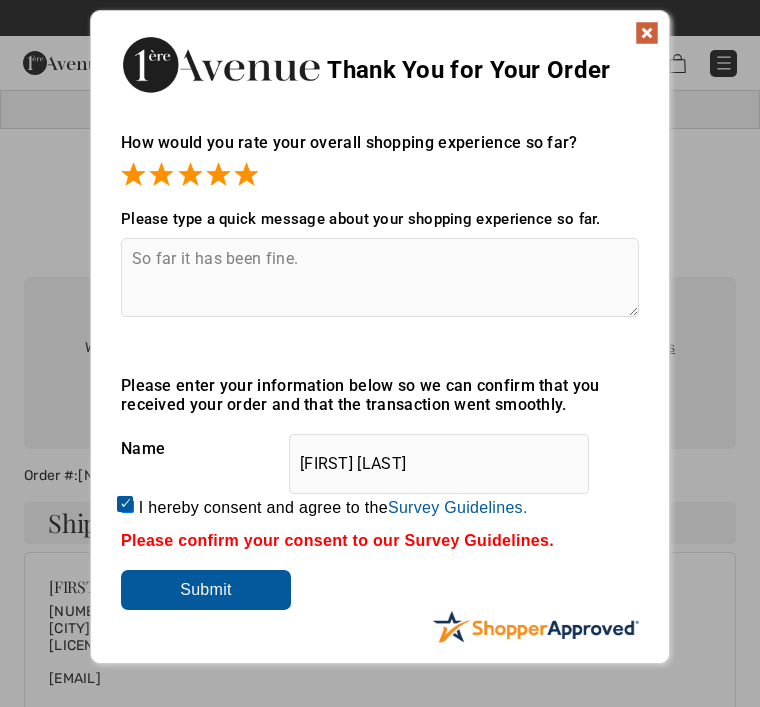 click on "Submit" at bounding box center (206, 590) 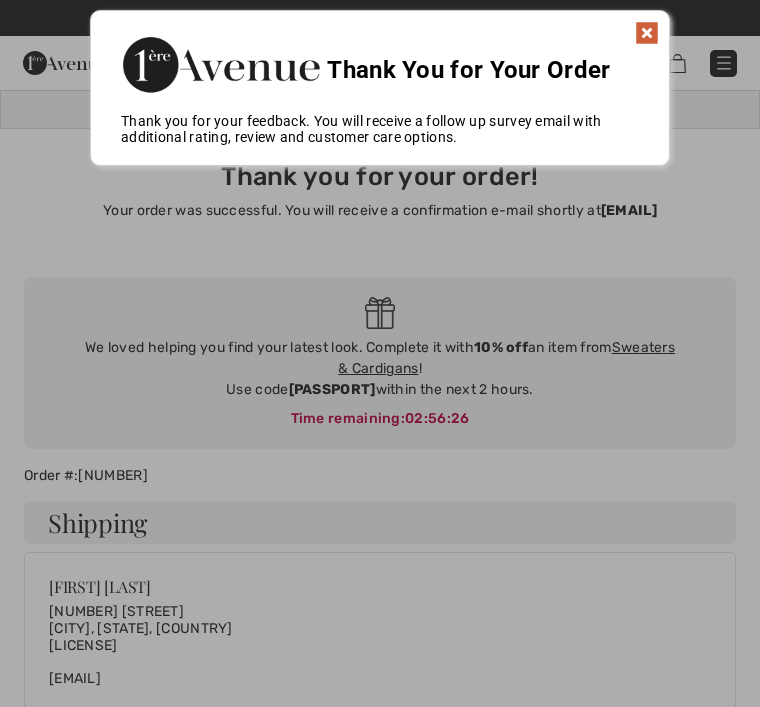 click at bounding box center [647, 33] 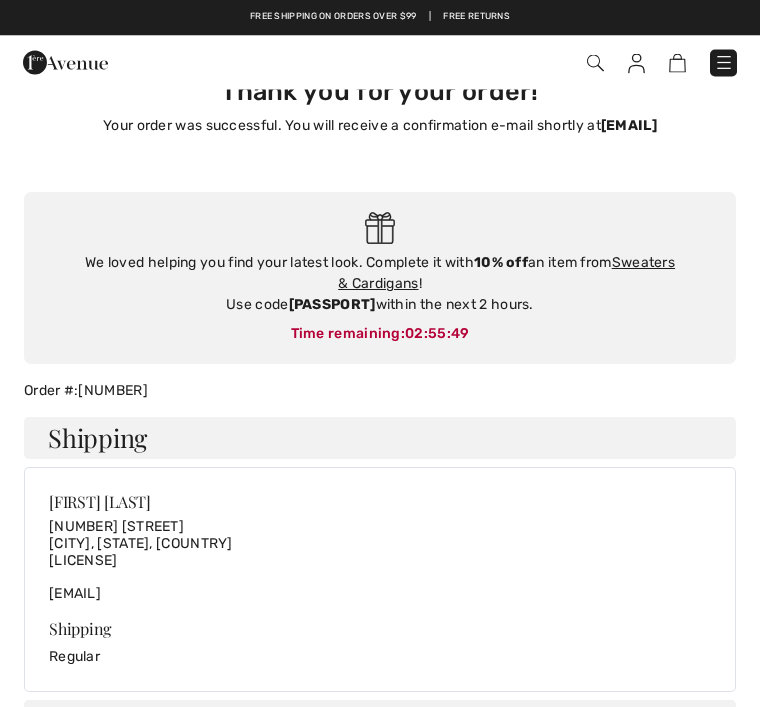 scroll, scrollTop: 0, scrollLeft: 0, axis: both 